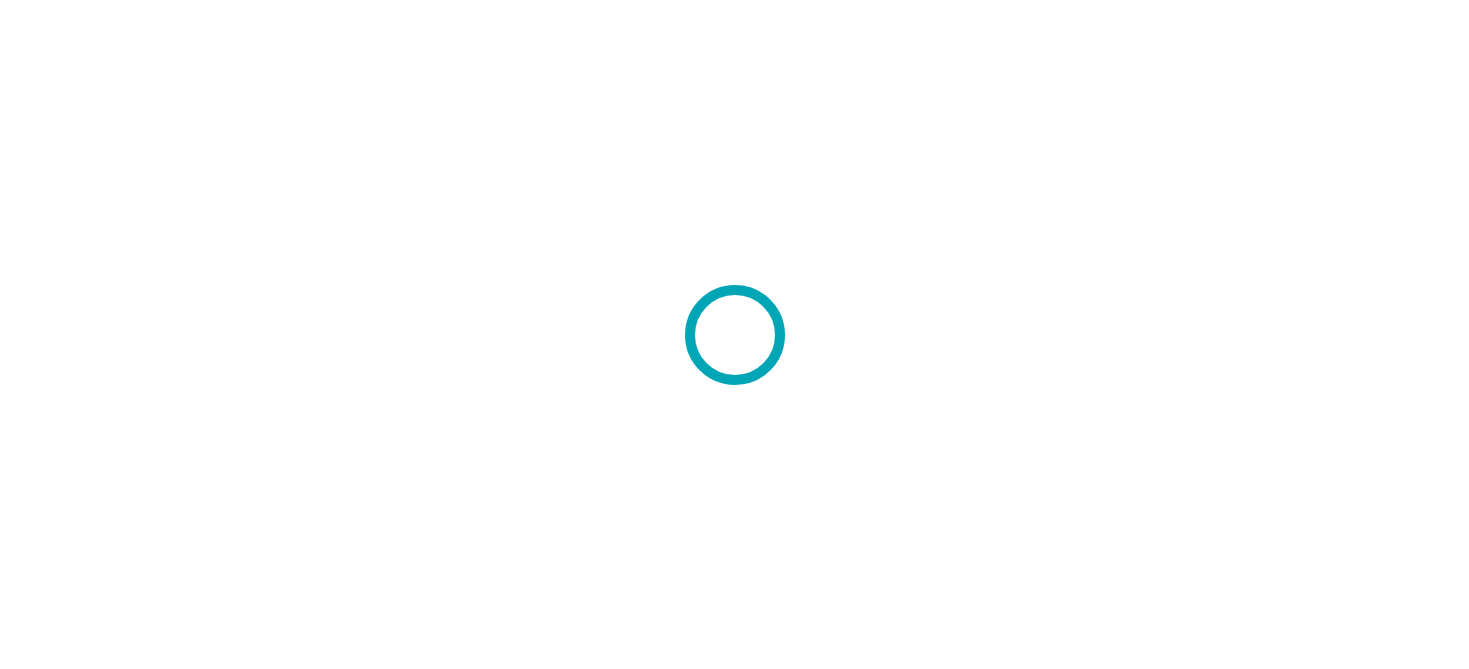 scroll, scrollTop: 0, scrollLeft: 0, axis: both 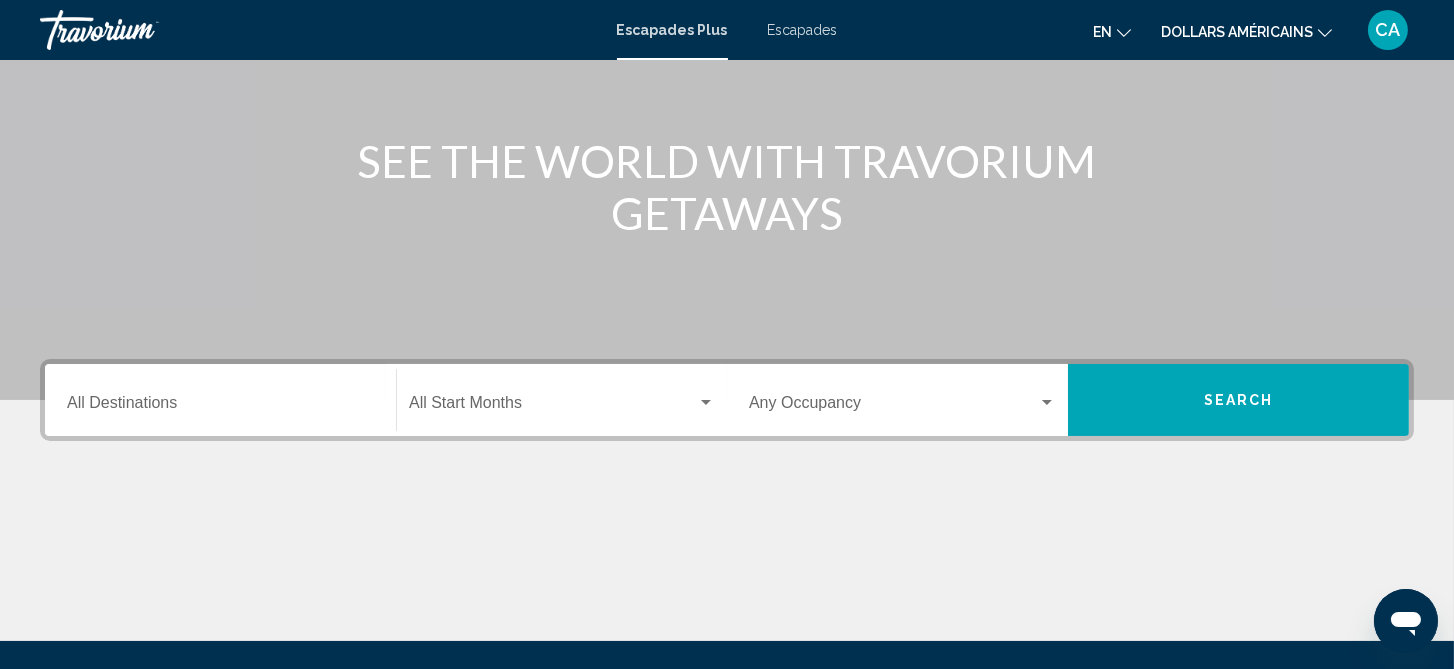 click on "Destination All Destinations" at bounding box center (220, 407) 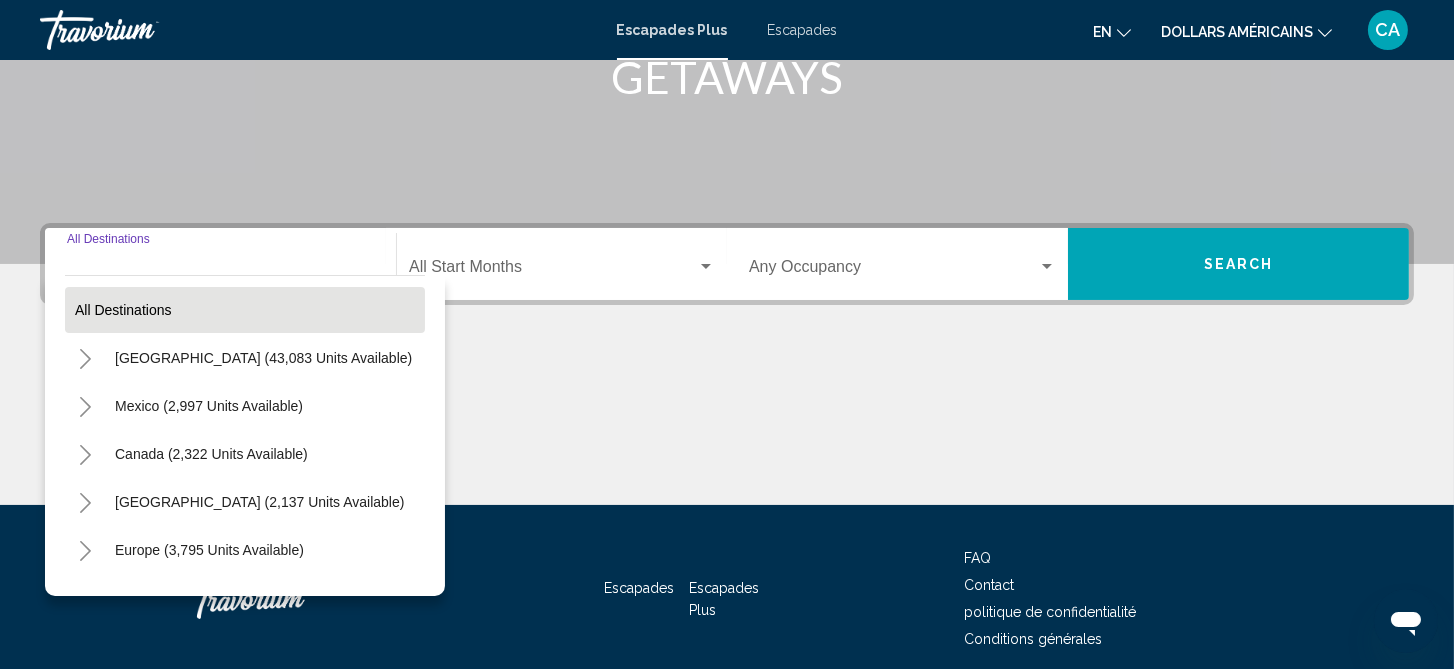 scroll, scrollTop: 416, scrollLeft: 0, axis: vertical 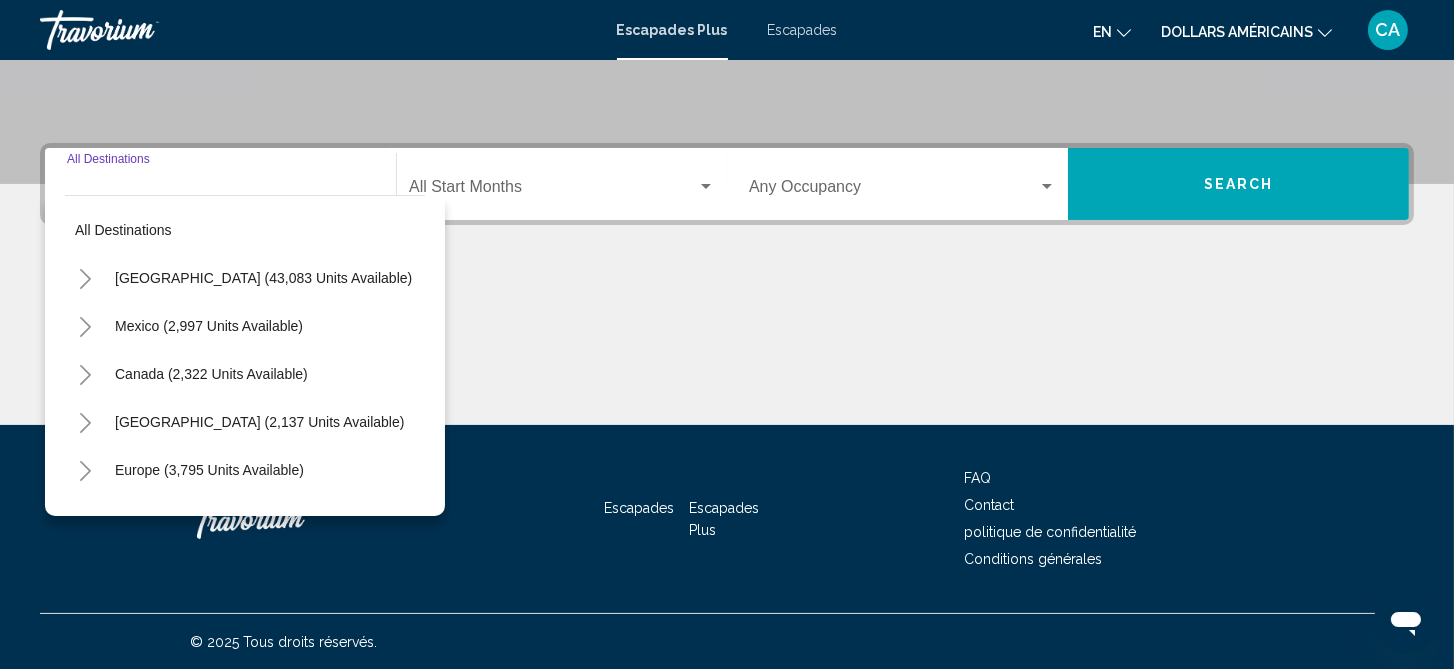 click on "Destination All Destinations" at bounding box center (220, 184) 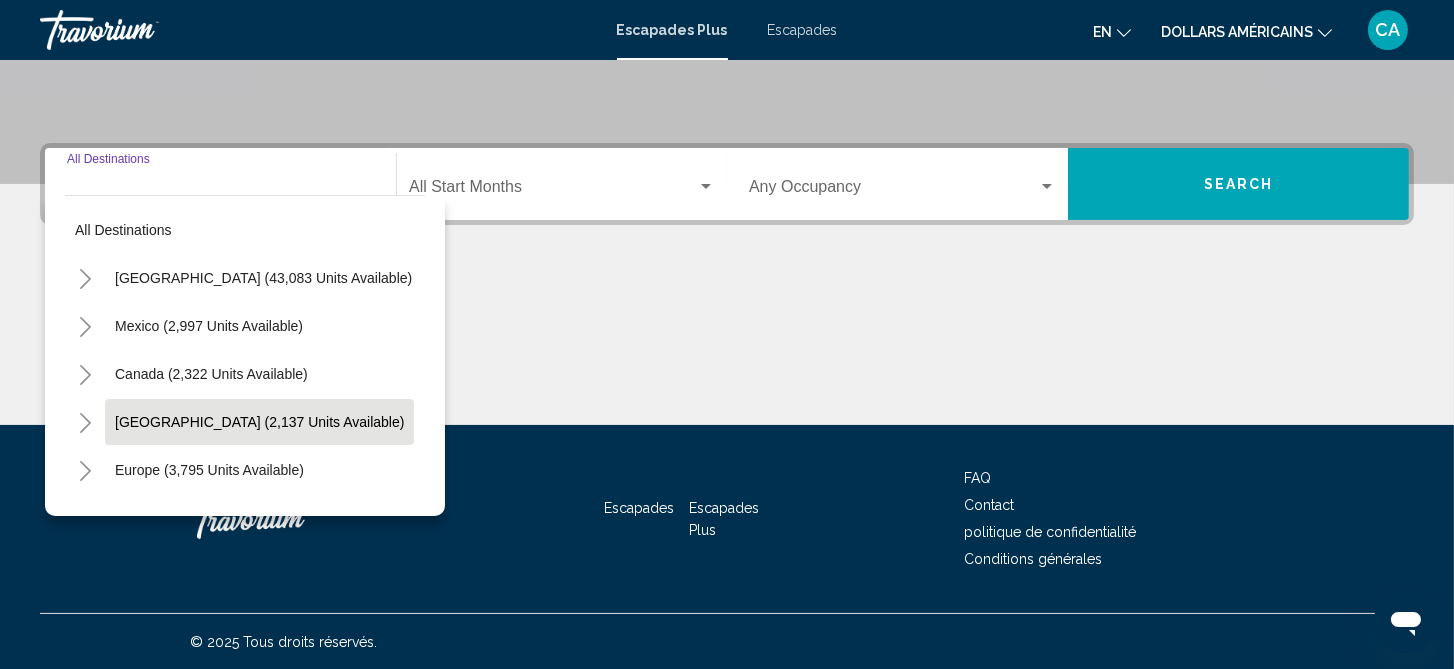 scroll, scrollTop: 100, scrollLeft: 0, axis: vertical 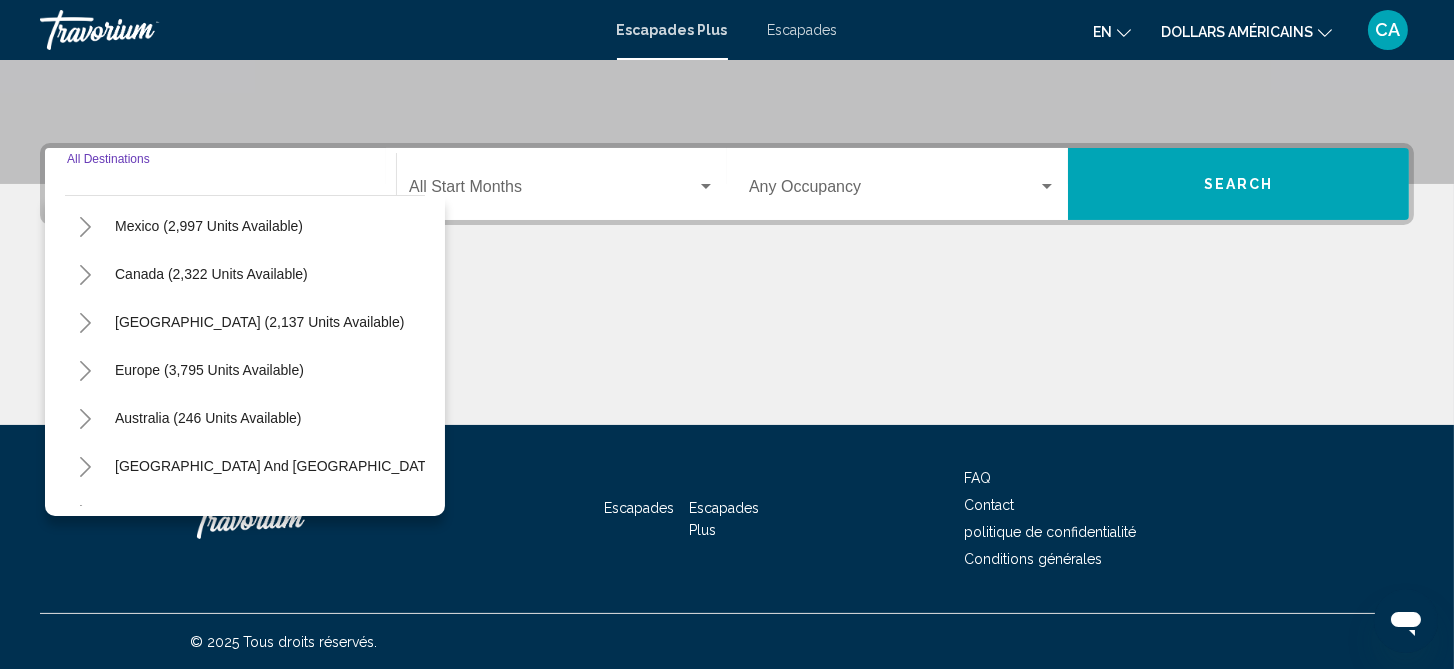 click at bounding box center [727, 350] 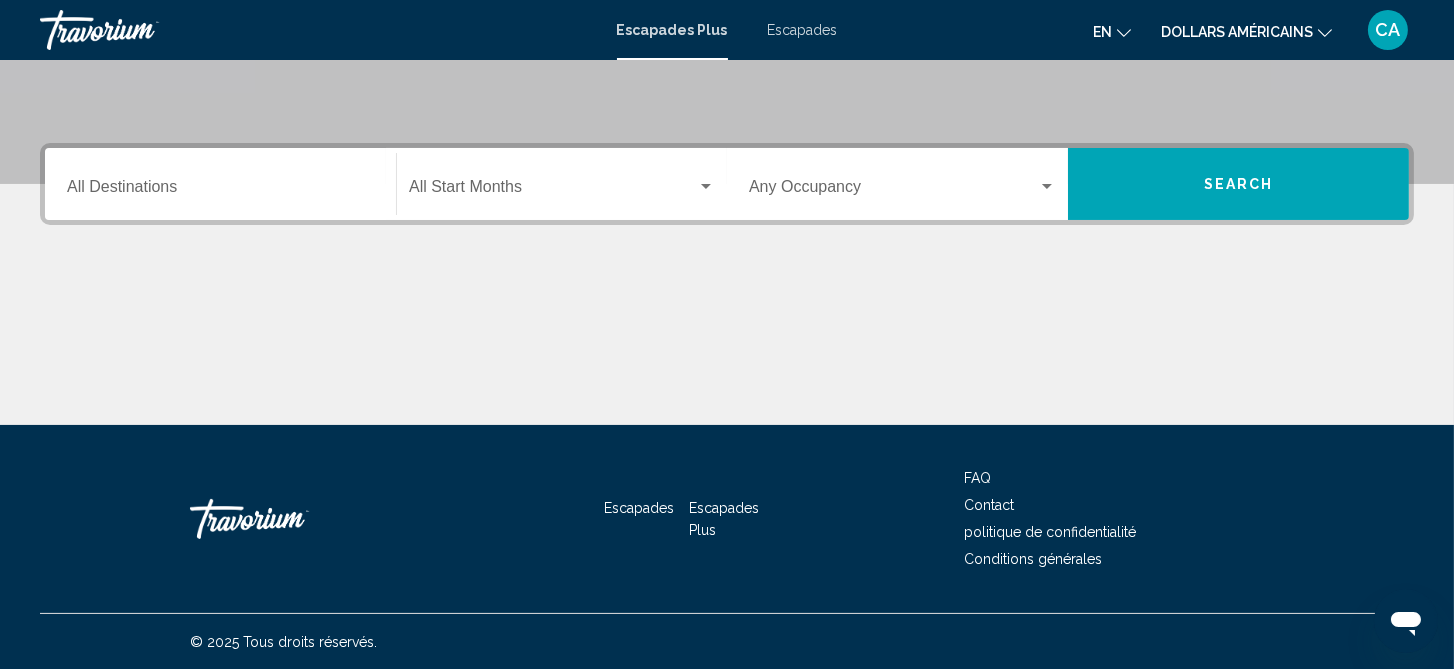 click 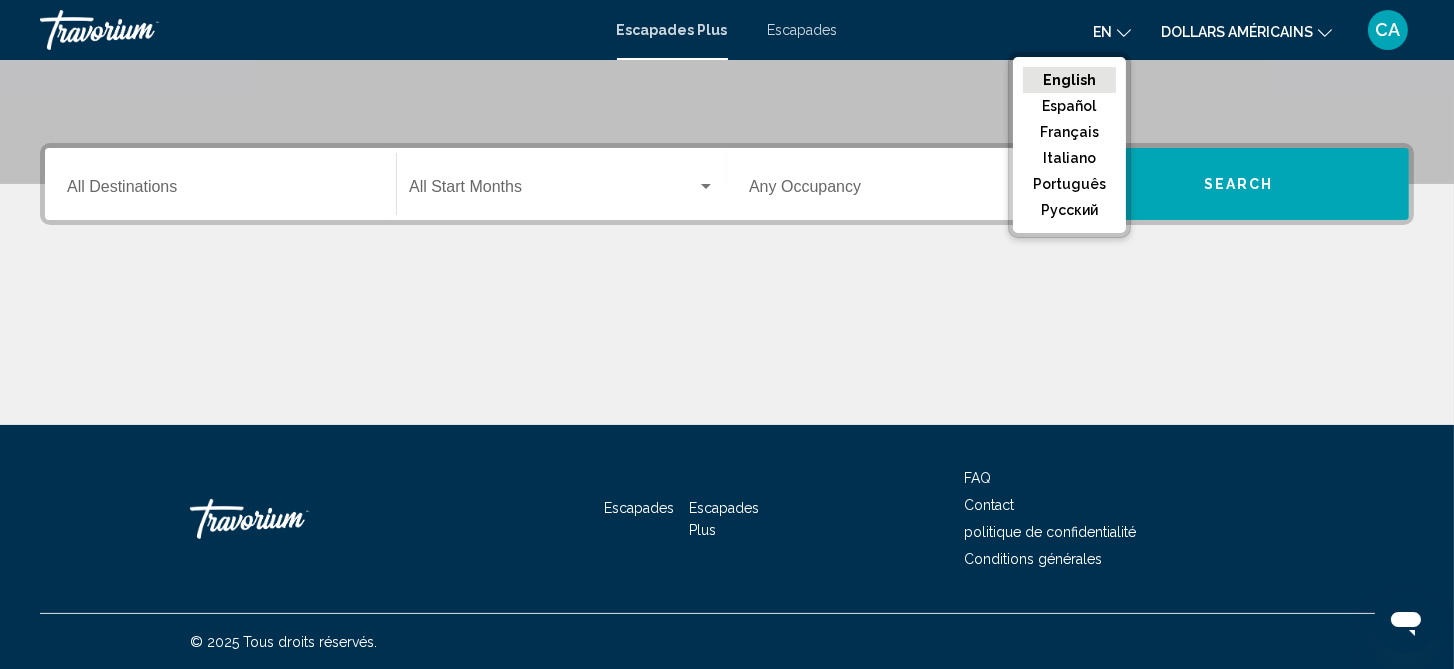 click on "Français" 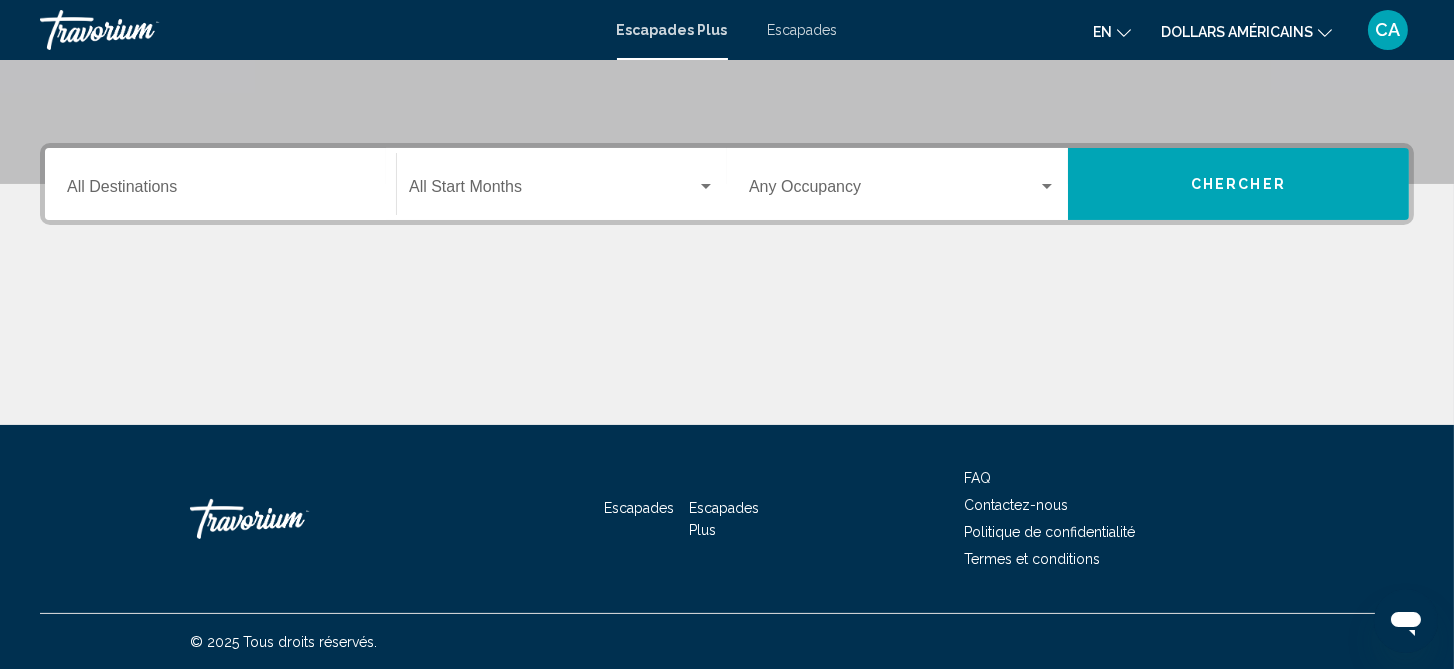 click on "en" 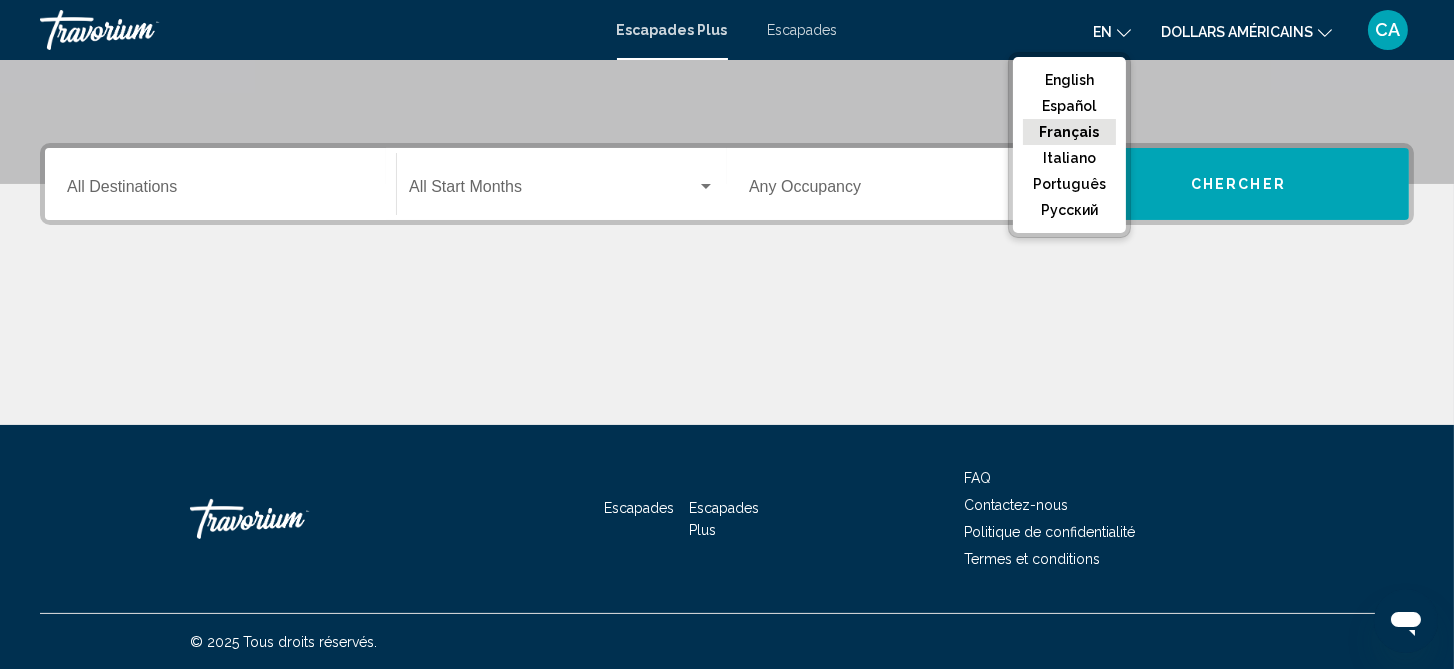 click on "Français" 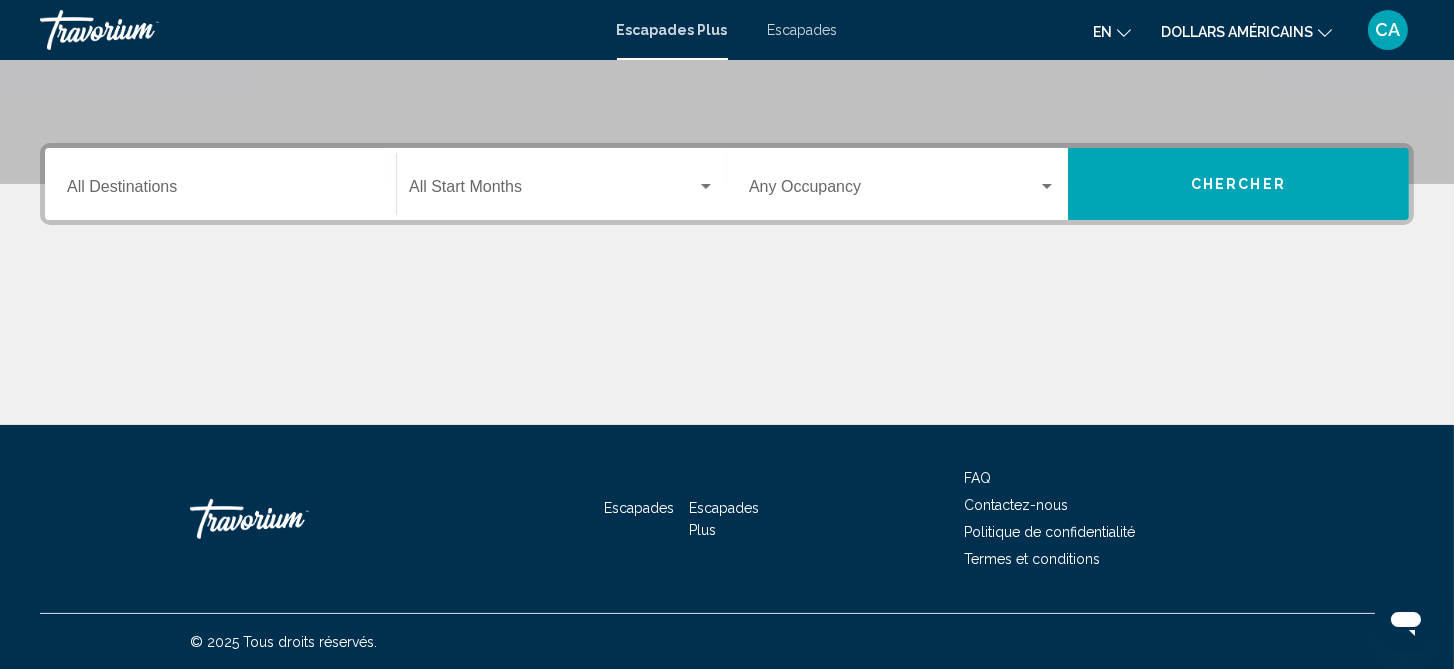 click on "Escapades" at bounding box center (803, 30) 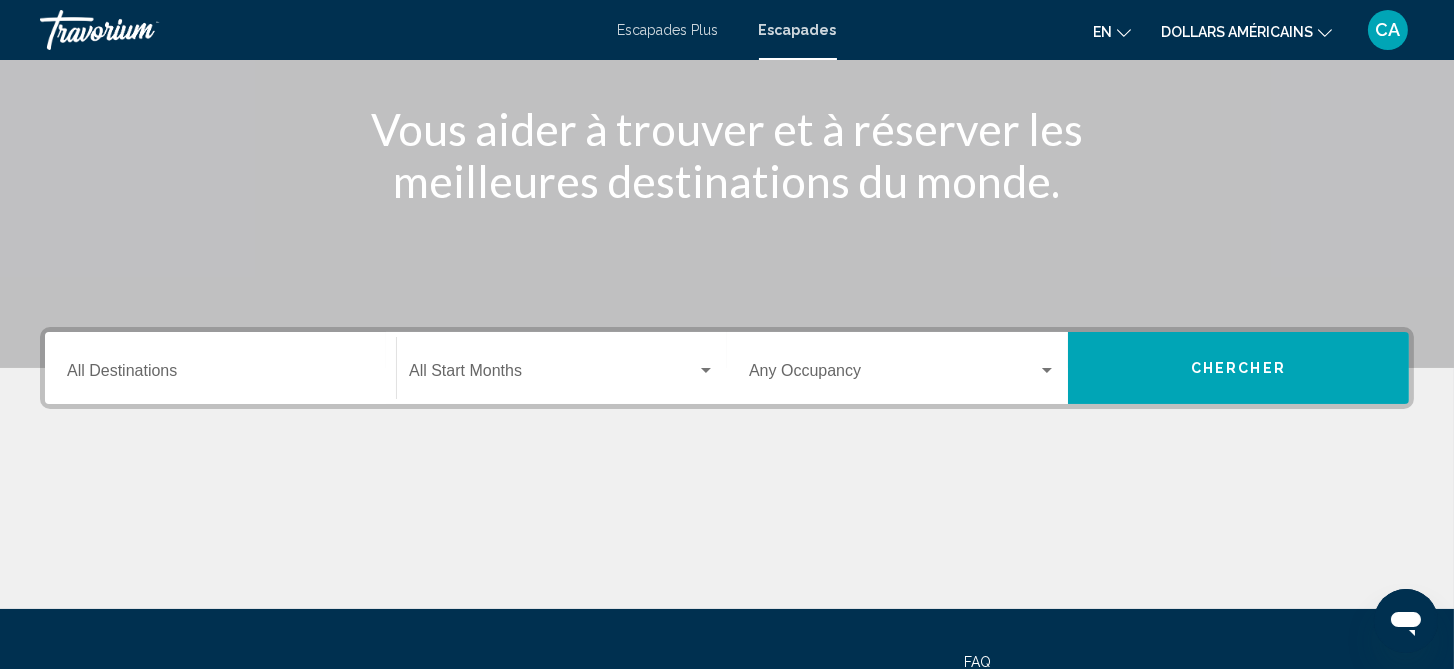 scroll, scrollTop: 300, scrollLeft: 0, axis: vertical 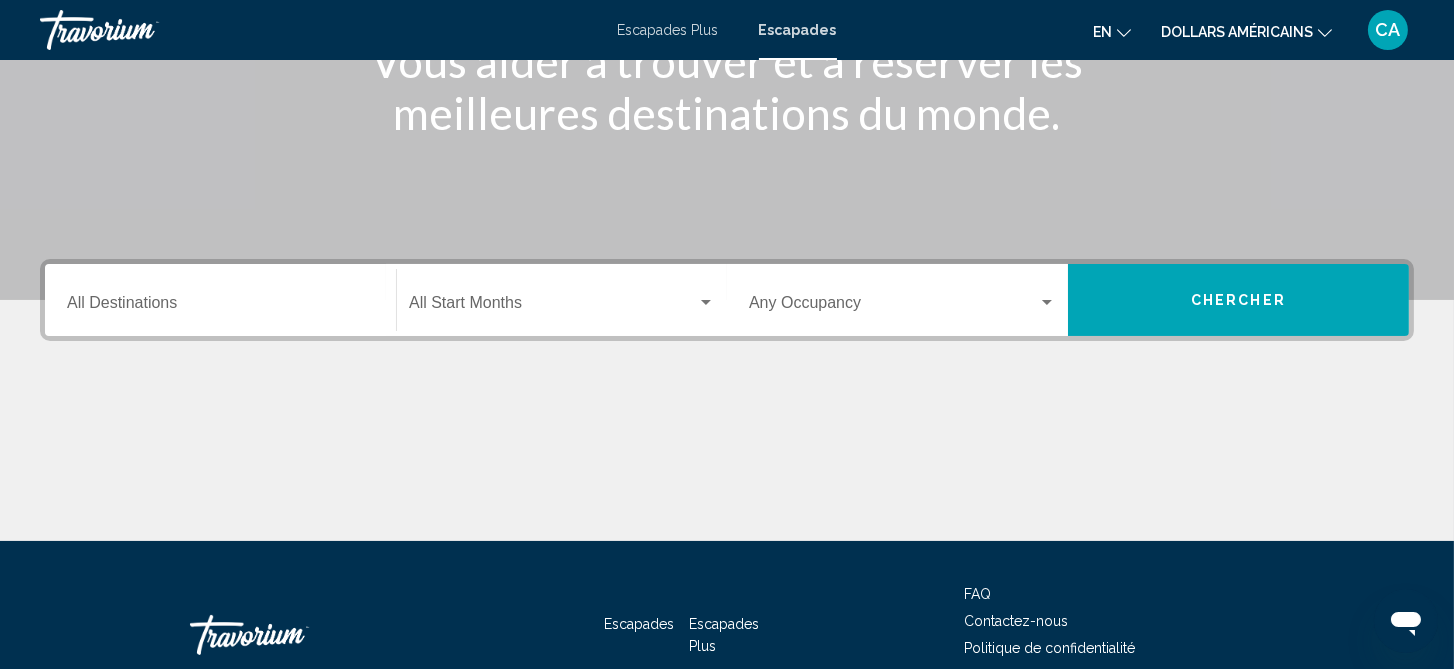 click on "Destination All Destinations" at bounding box center (220, 307) 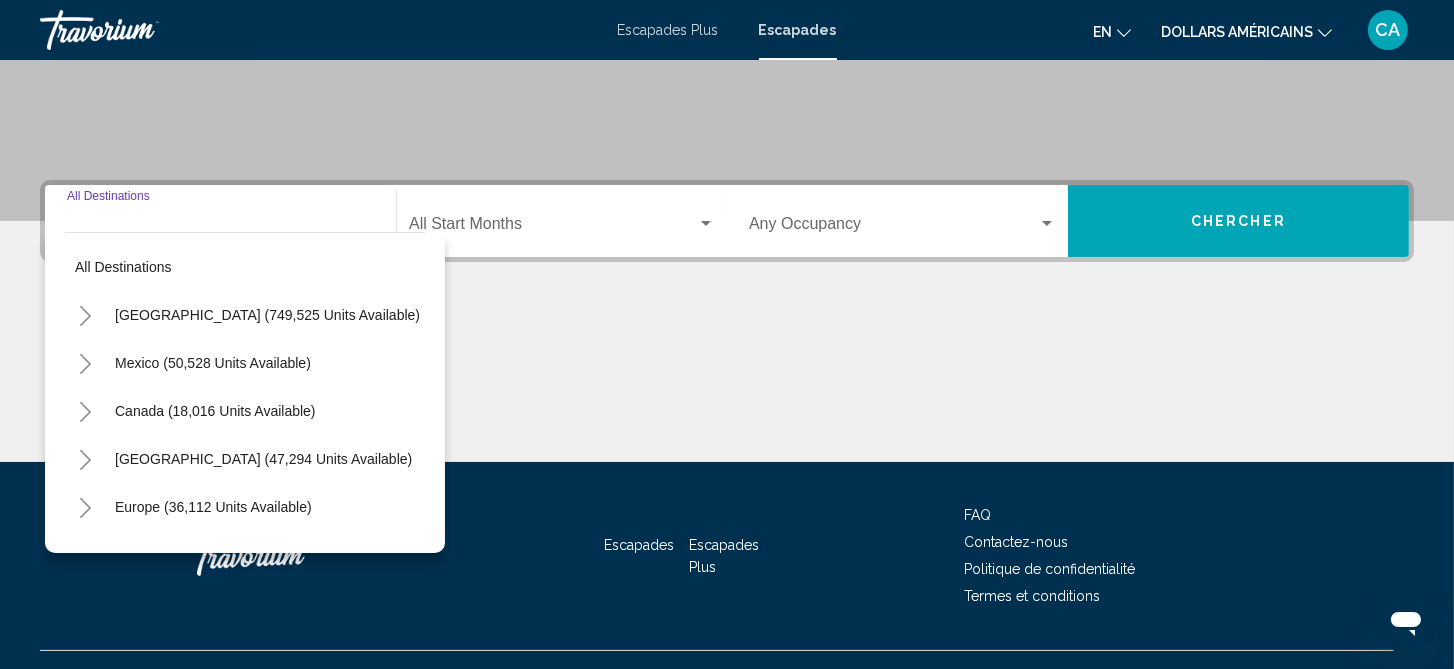 scroll, scrollTop: 416, scrollLeft: 0, axis: vertical 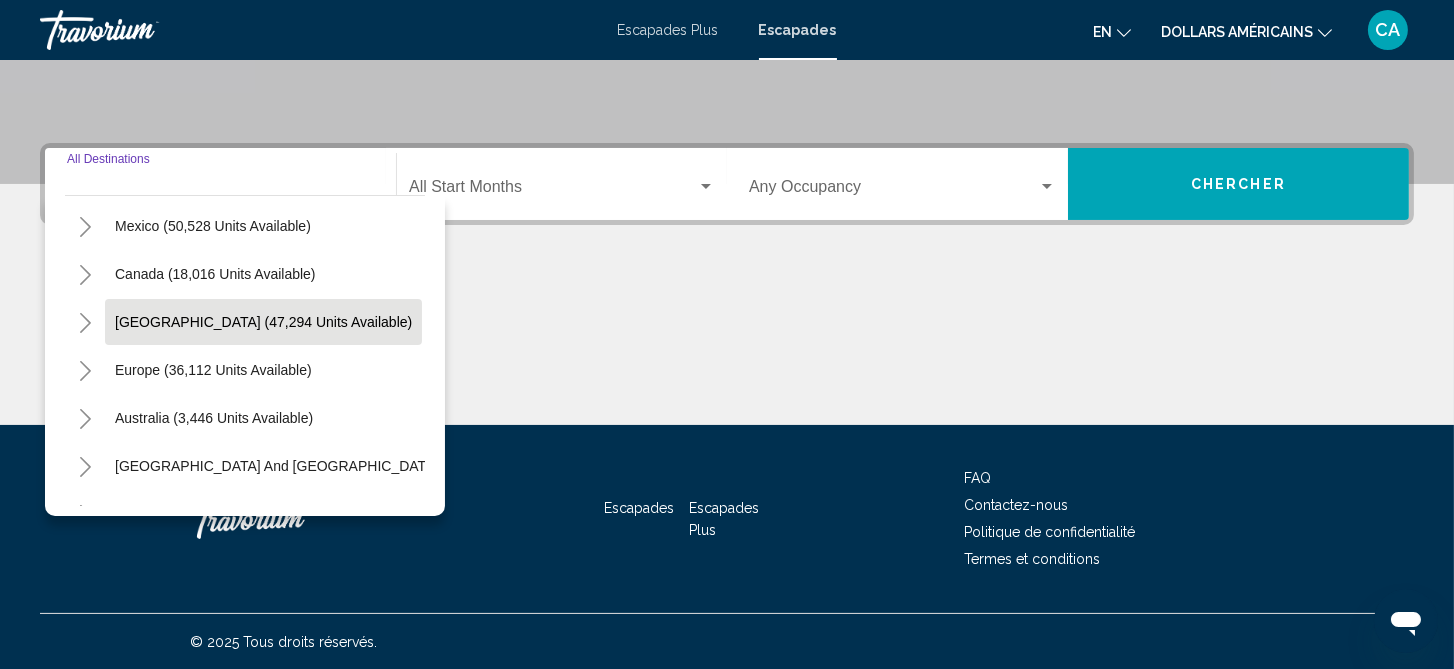click on "[GEOGRAPHIC_DATA] (47,294 units available)" at bounding box center [213, 370] 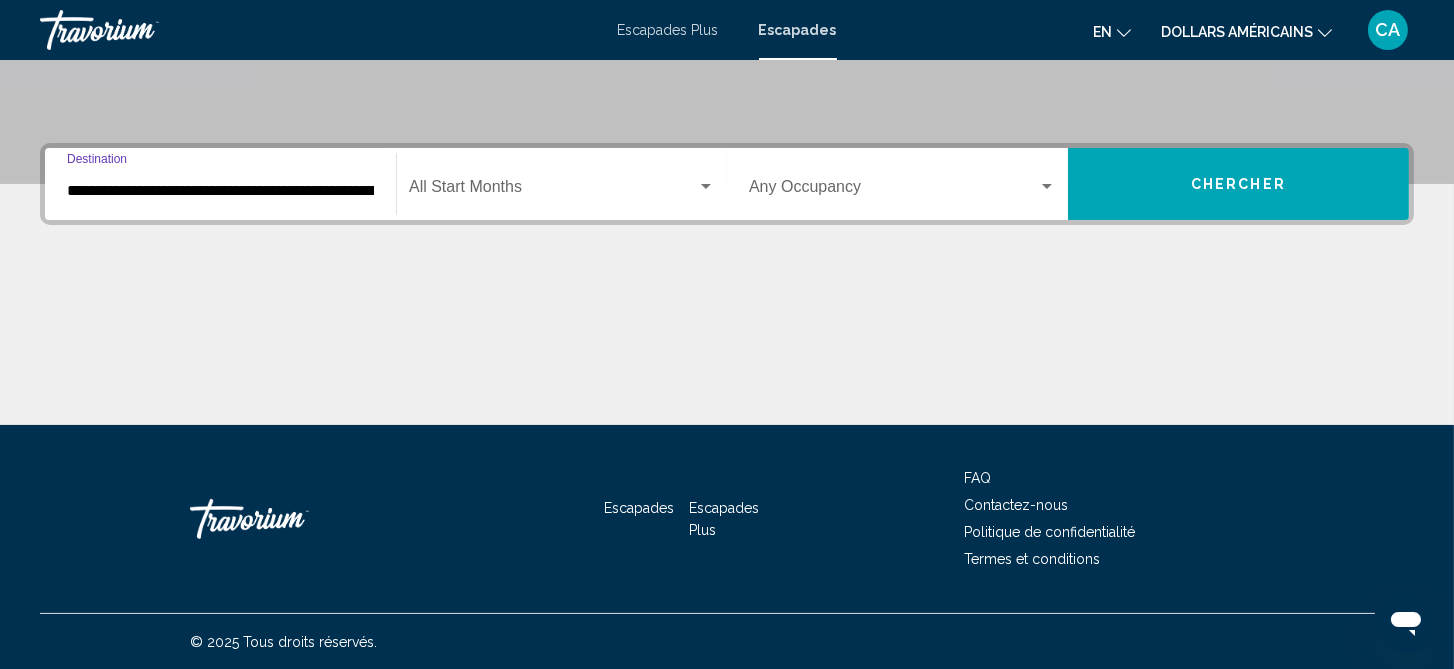 click on "Chercher" at bounding box center [1238, 185] 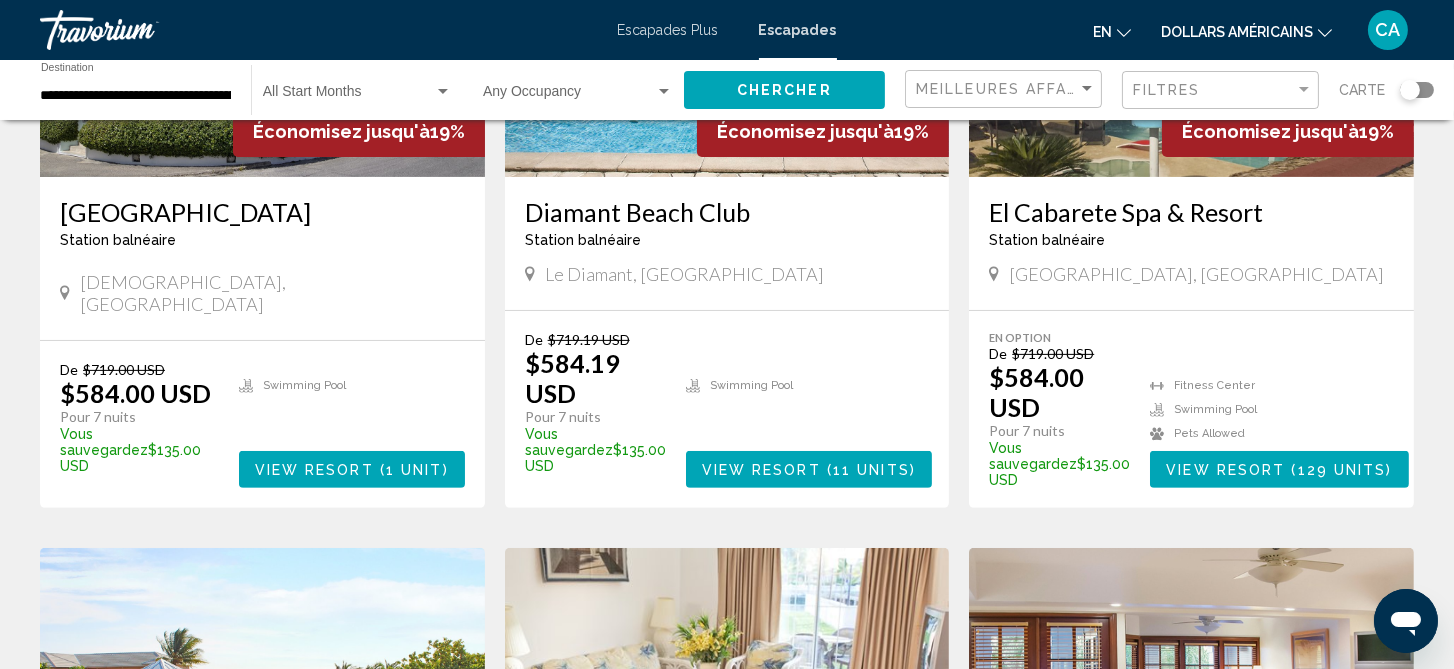 scroll, scrollTop: 800, scrollLeft: 0, axis: vertical 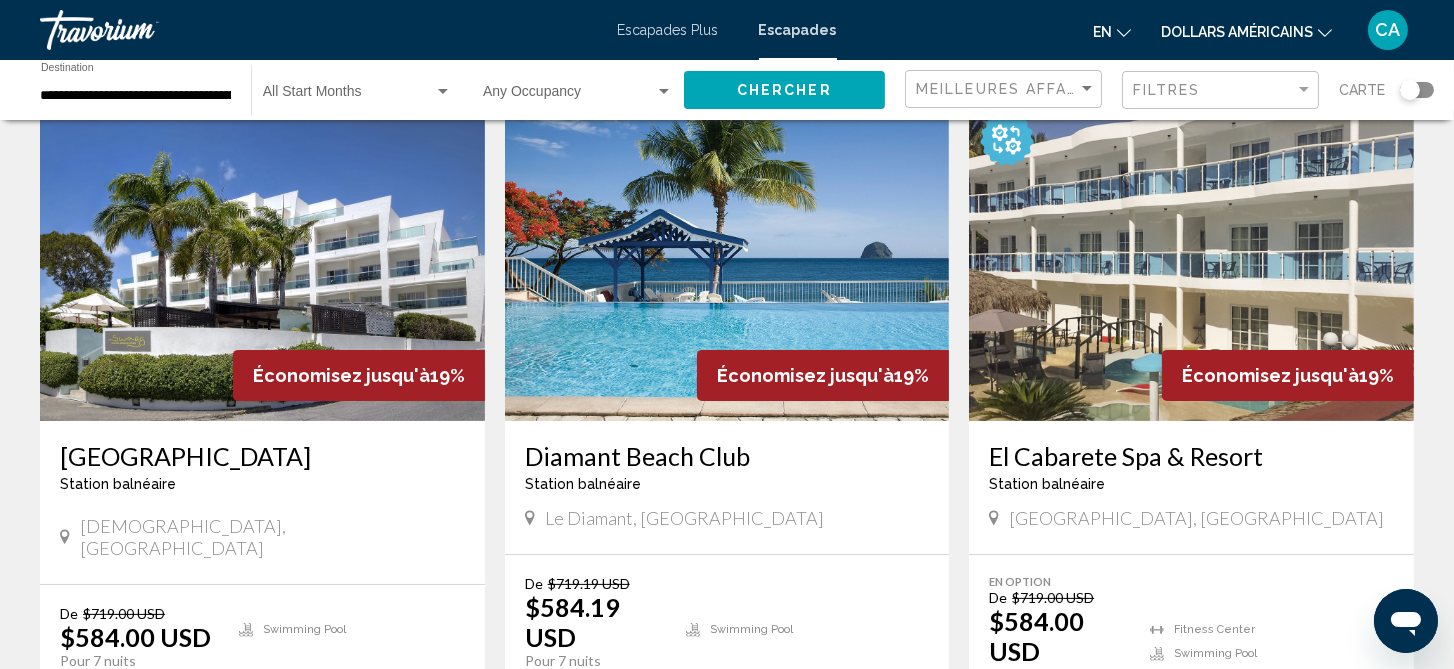 click 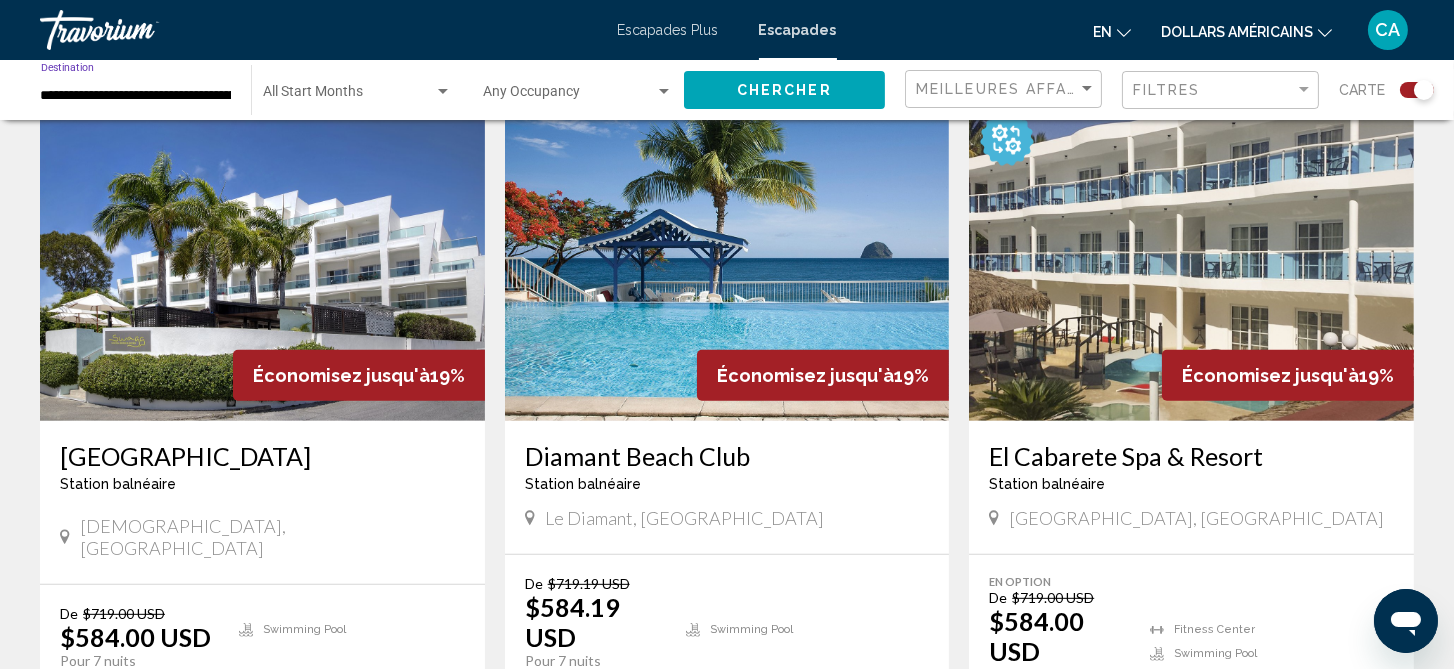 click on "**********" at bounding box center [136, 96] 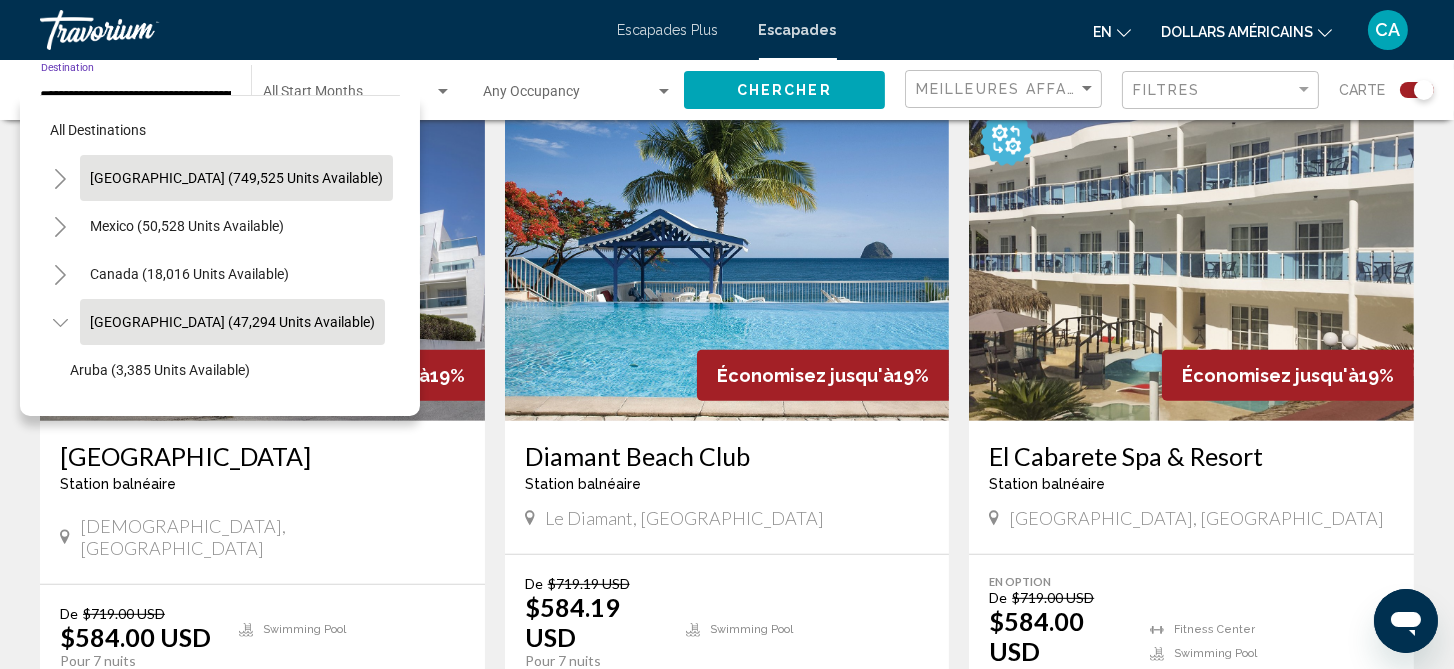 scroll, scrollTop: 77, scrollLeft: 40, axis: both 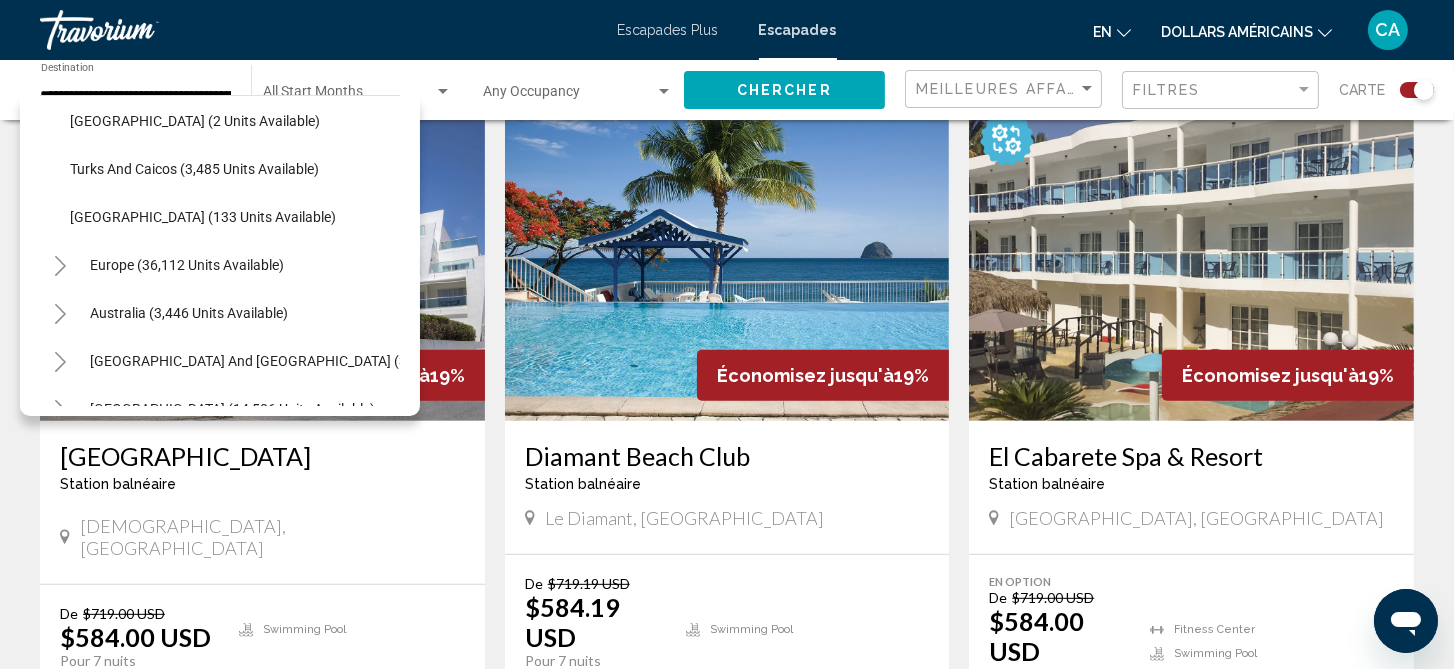click on "Europe (36,112 units available)" at bounding box center (189, 313) 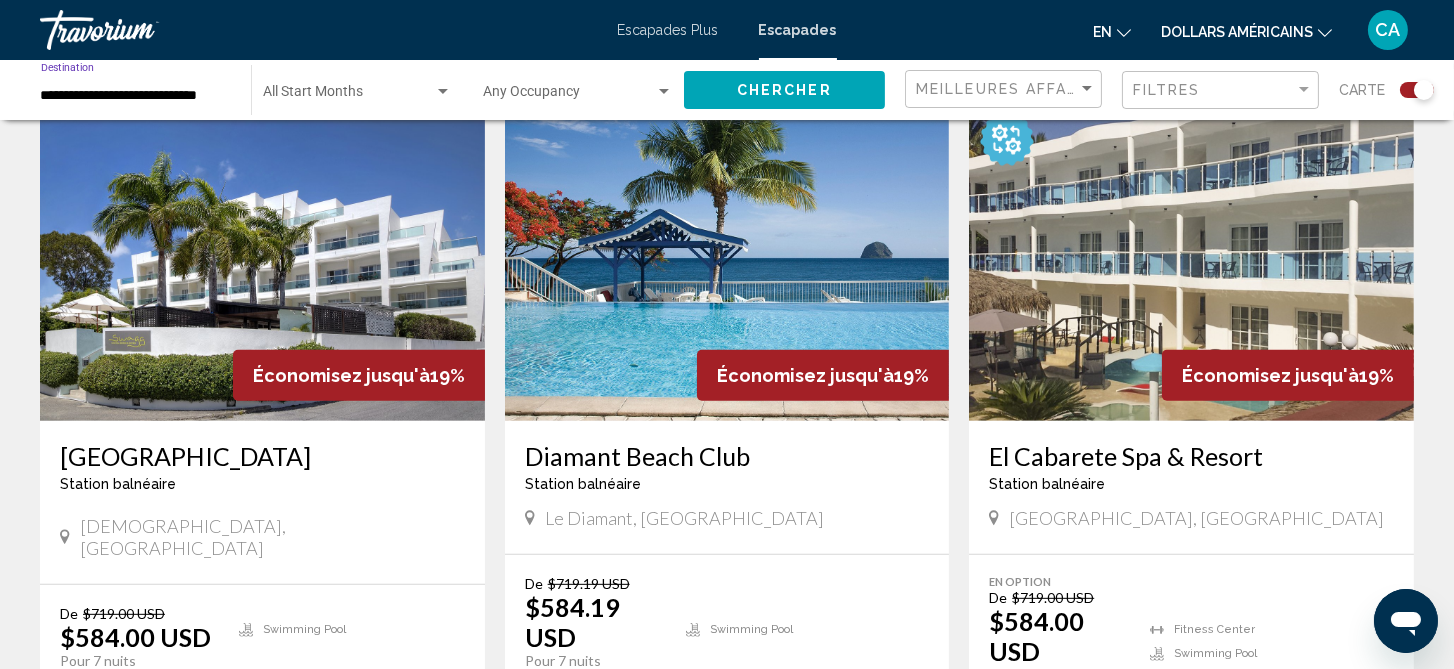 click on "Chercher" 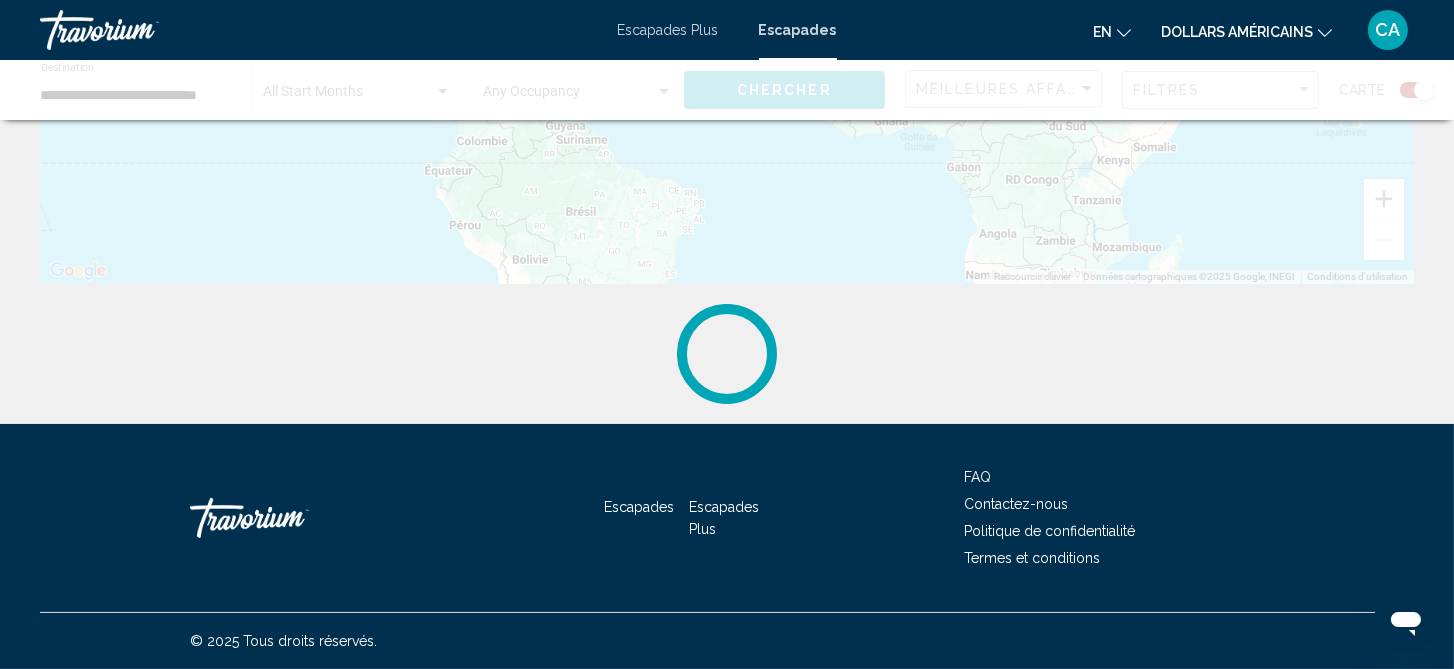 scroll, scrollTop: 0, scrollLeft: 0, axis: both 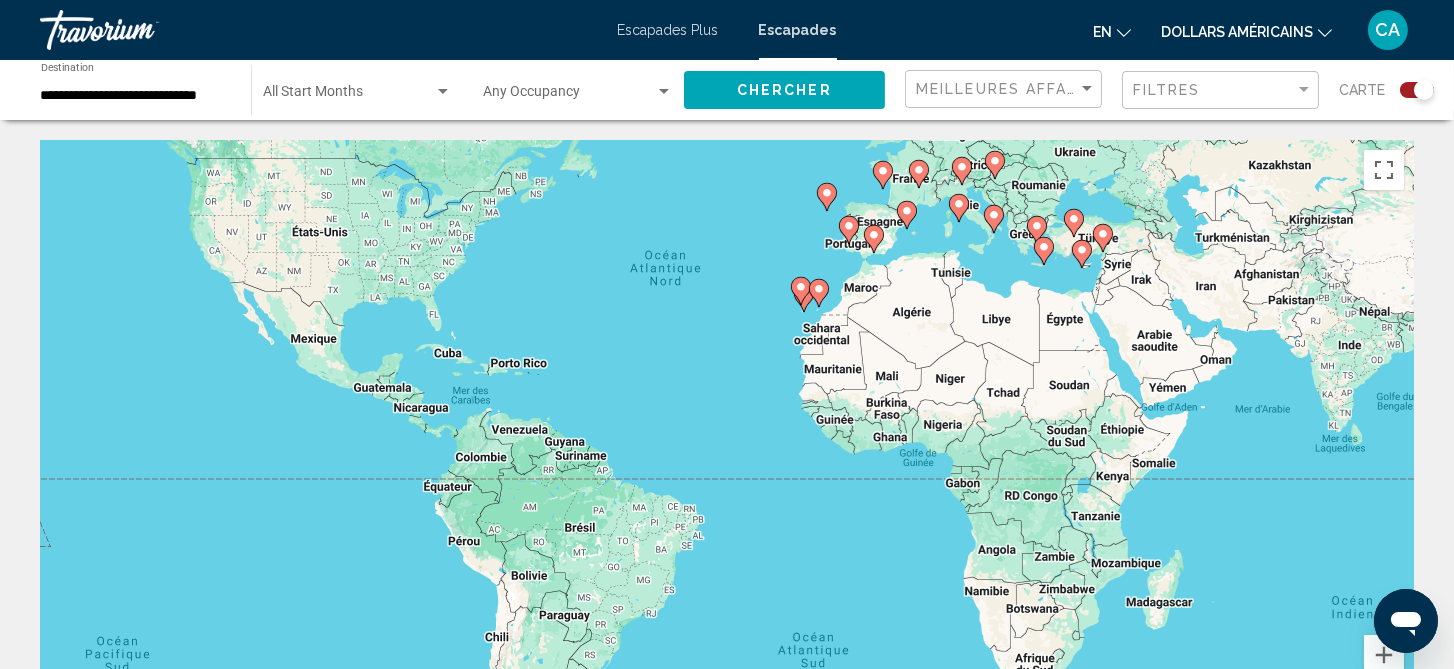 drag, startPoint x: 739, startPoint y: 350, endPoint x: 736, endPoint y: 208, distance: 142.0317 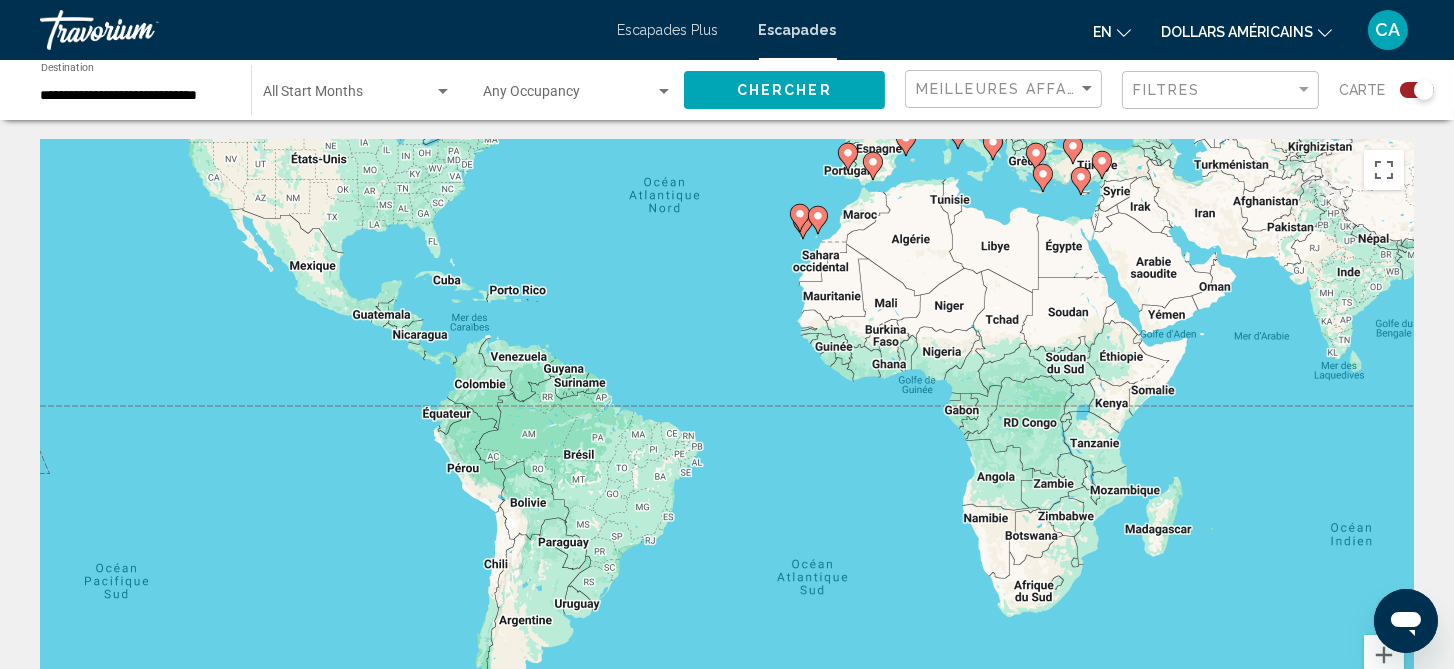 drag, startPoint x: 700, startPoint y: 404, endPoint x: 671, endPoint y: 252, distance: 154.74171 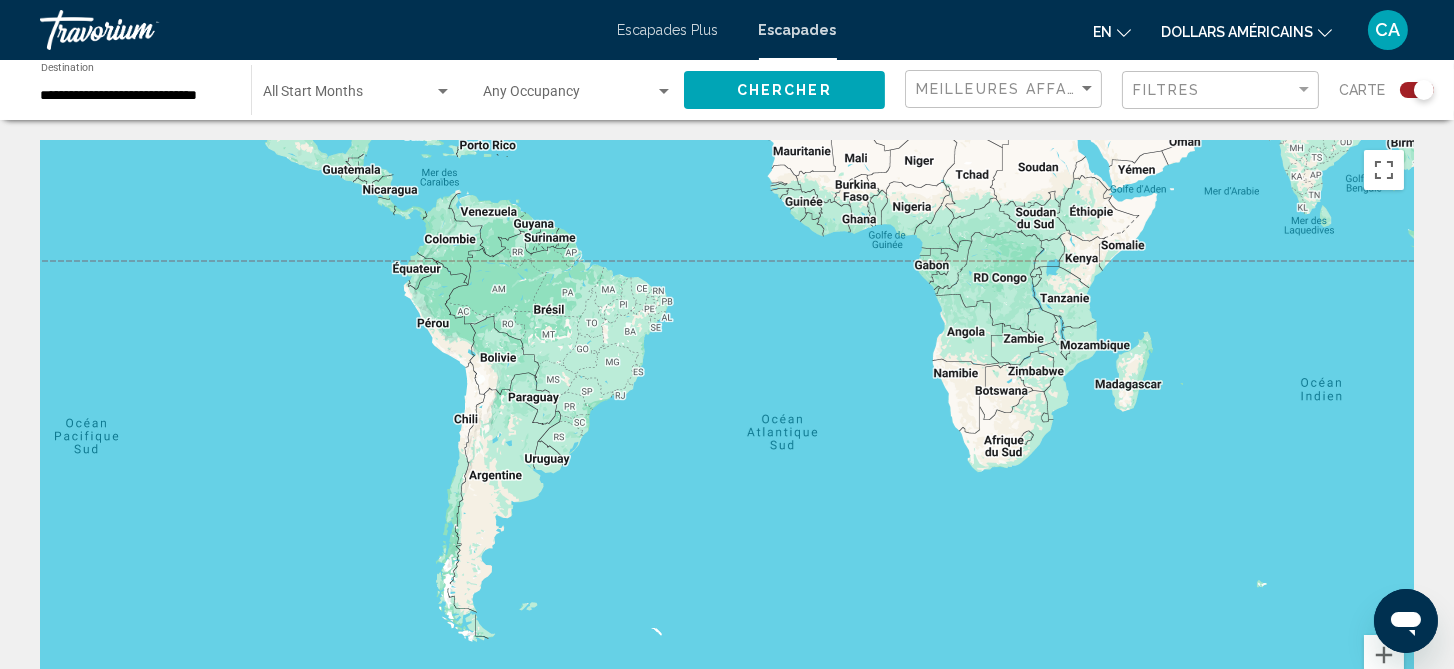 drag, startPoint x: 754, startPoint y: 541, endPoint x: 756, endPoint y: 354, distance: 187.0107 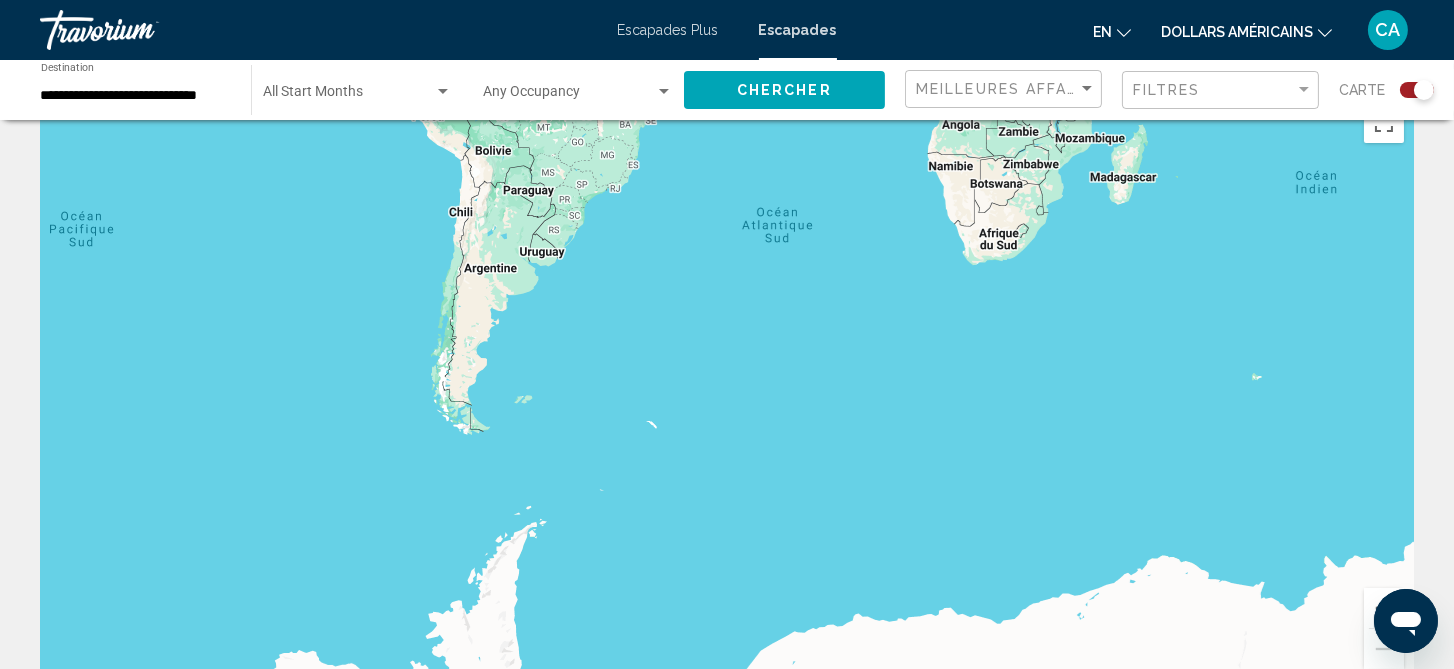 scroll, scrollTop: 0, scrollLeft: 0, axis: both 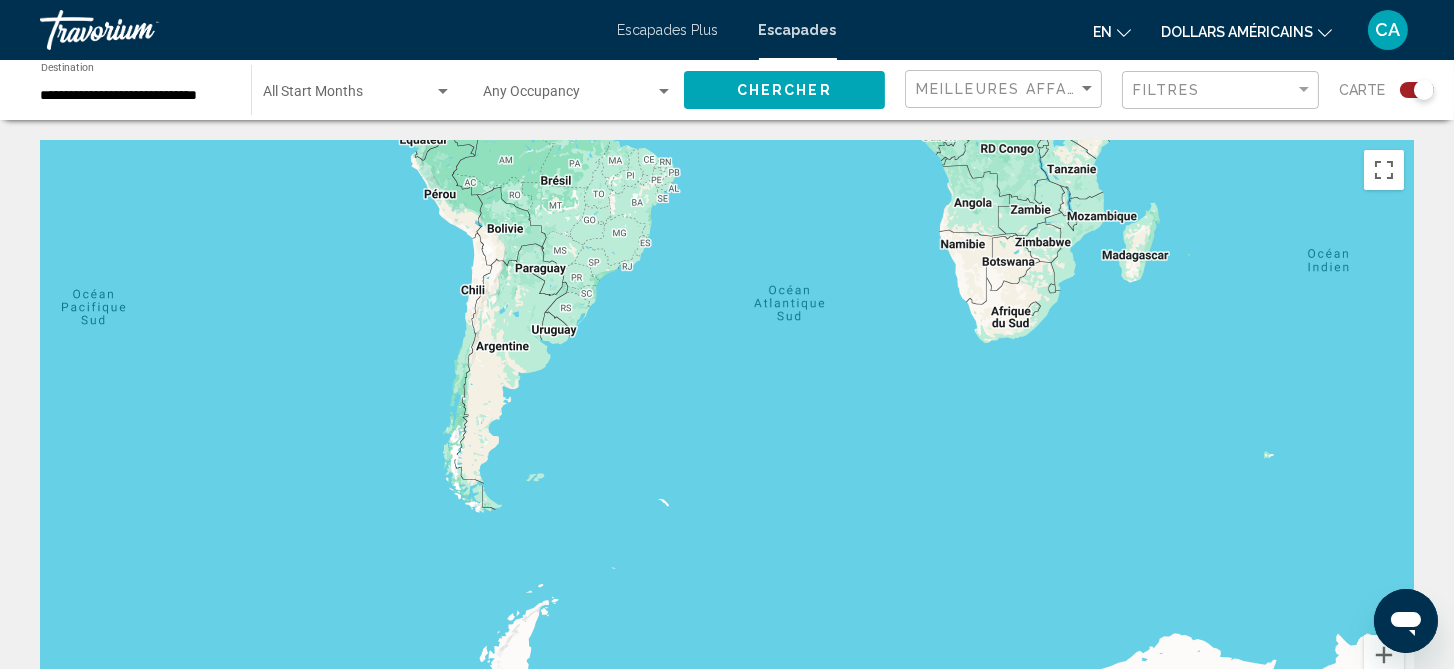 drag, startPoint x: 802, startPoint y: 389, endPoint x: 816, endPoint y: 458, distance: 70.40597 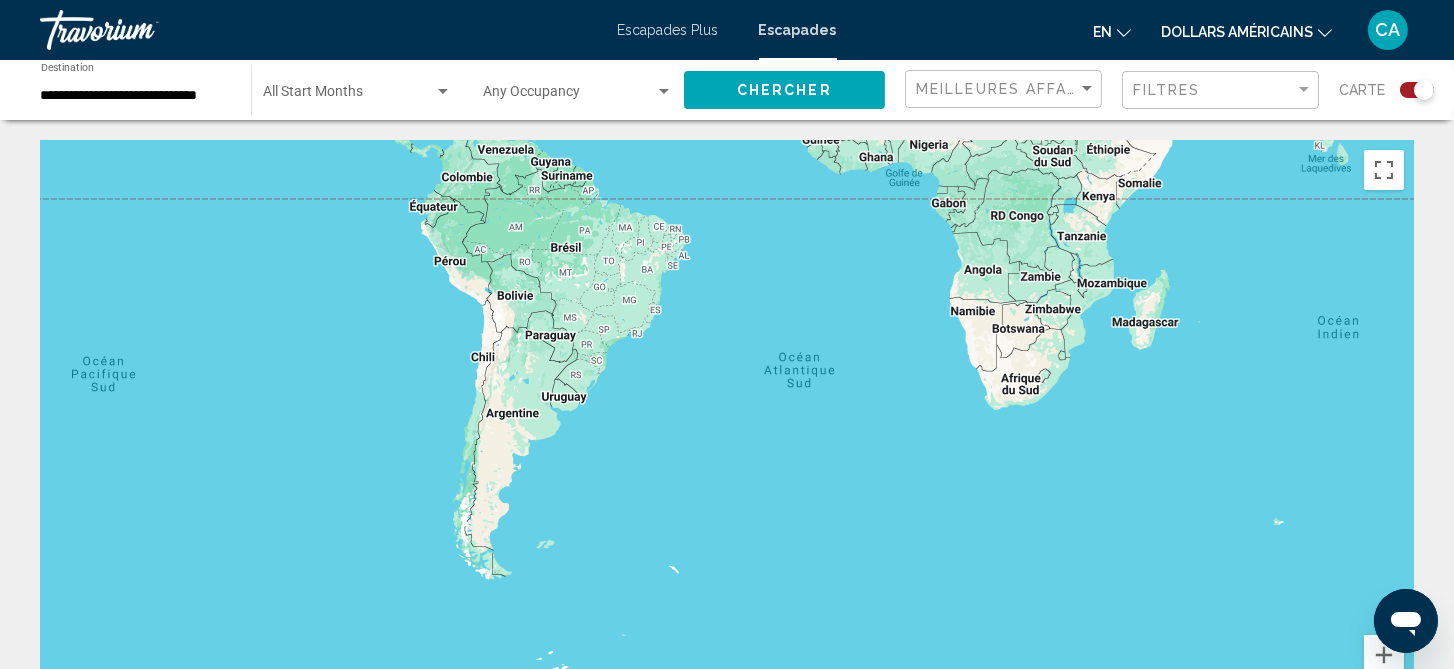 drag, startPoint x: 834, startPoint y: 370, endPoint x: 811, endPoint y: 479, distance: 111.40018 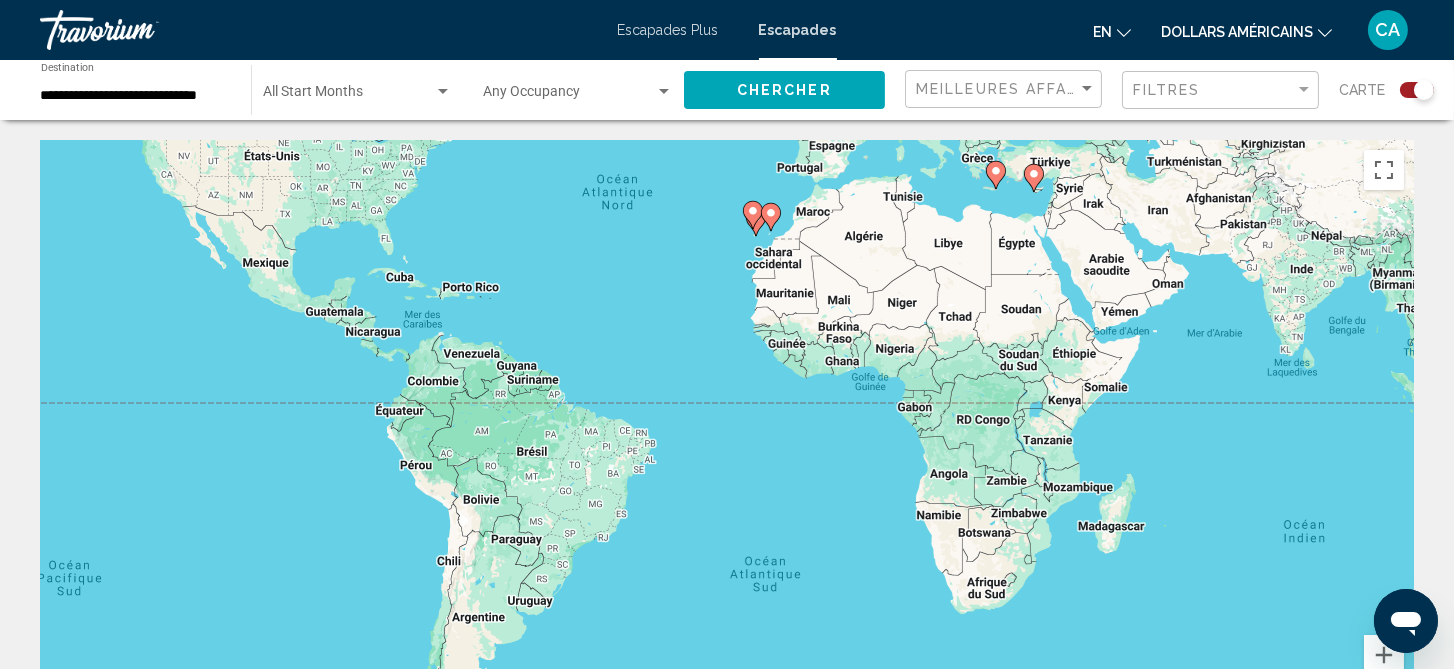 drag, startPoint x: 803, startPoint y: 477, endPoint x: 805, endPoint y: 487, distance: 10.198039 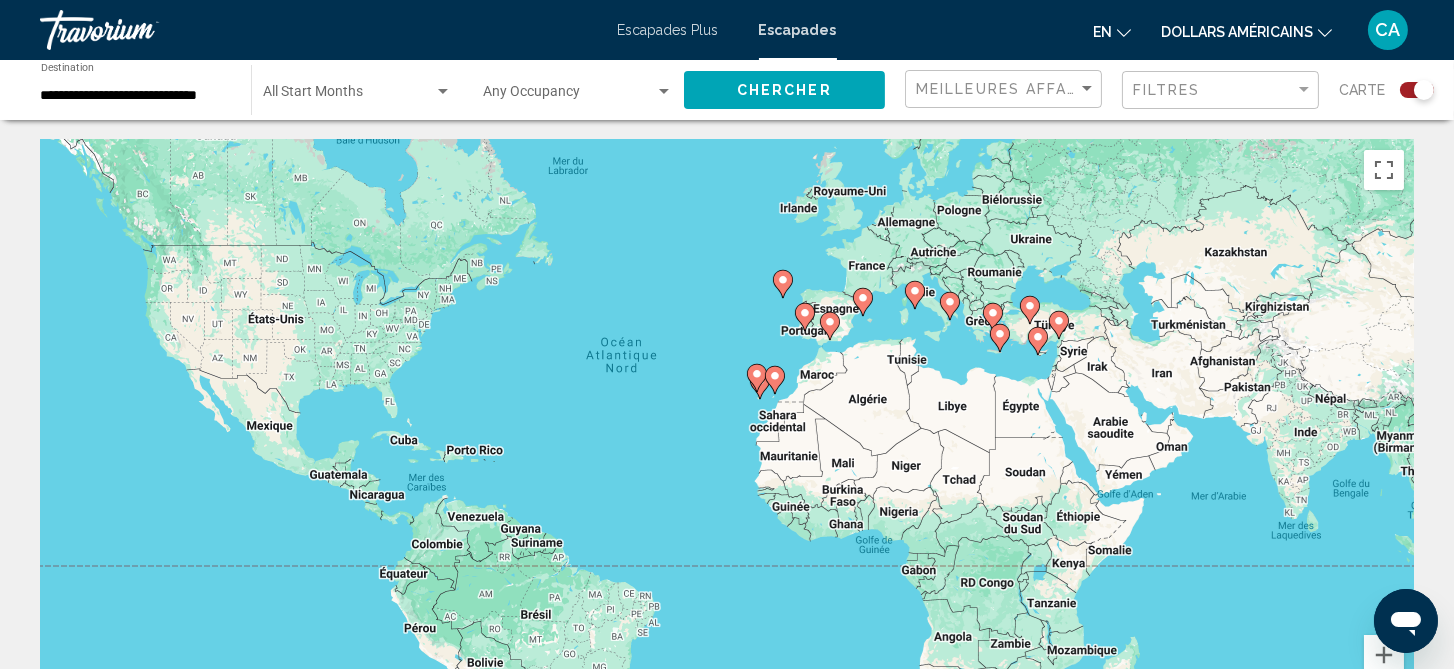 drag, startPoint x: 717, startPoint y: 317, endPoint x: 713, endPoint y: 460, distance: 143.05594 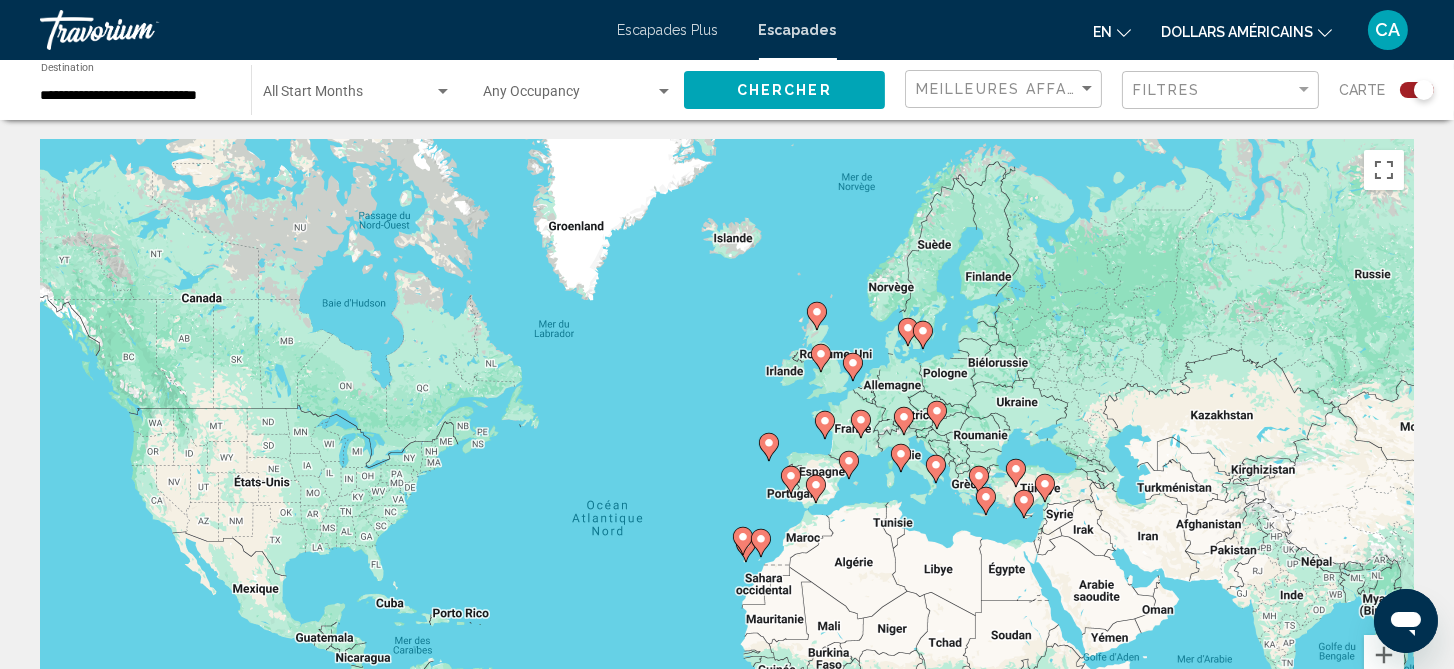 drag, startPoint x: 705, startPoint y: 301, endPoint x: 678, endPoint y: 454, distance: 155.36409 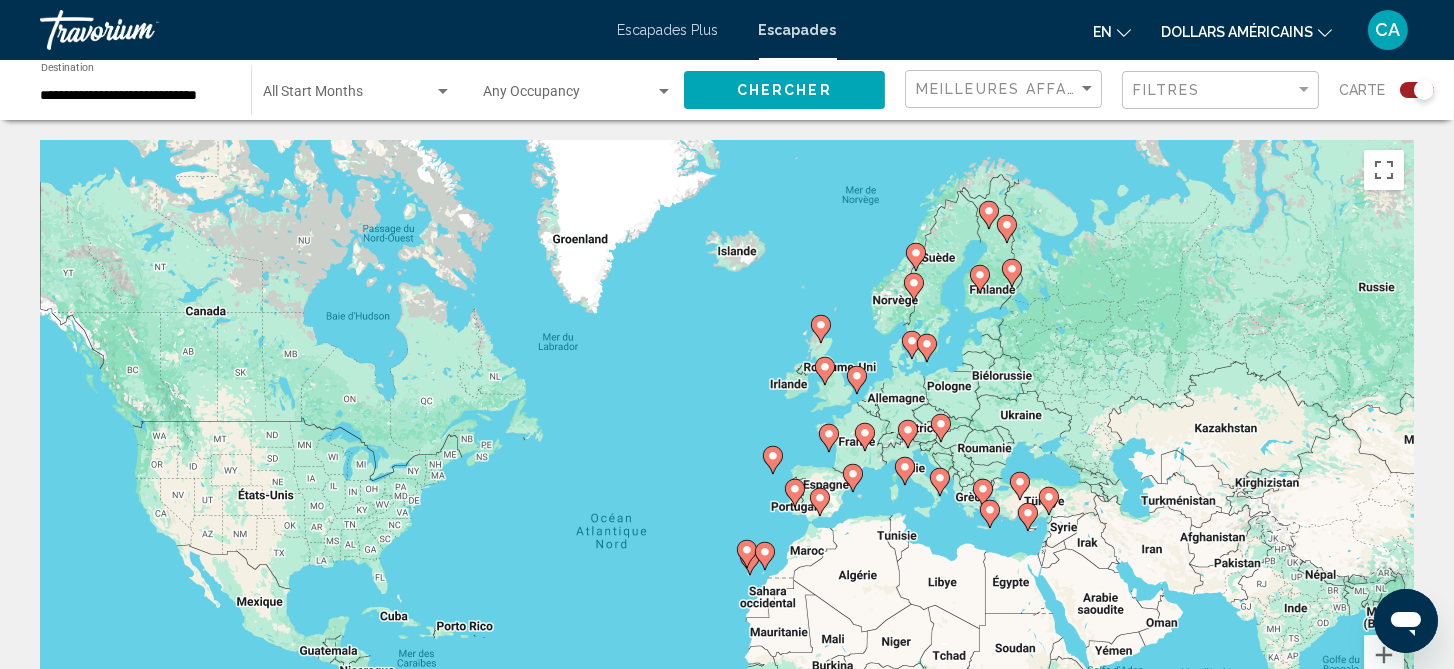 click on "**********" at bounding box center [136, 96] 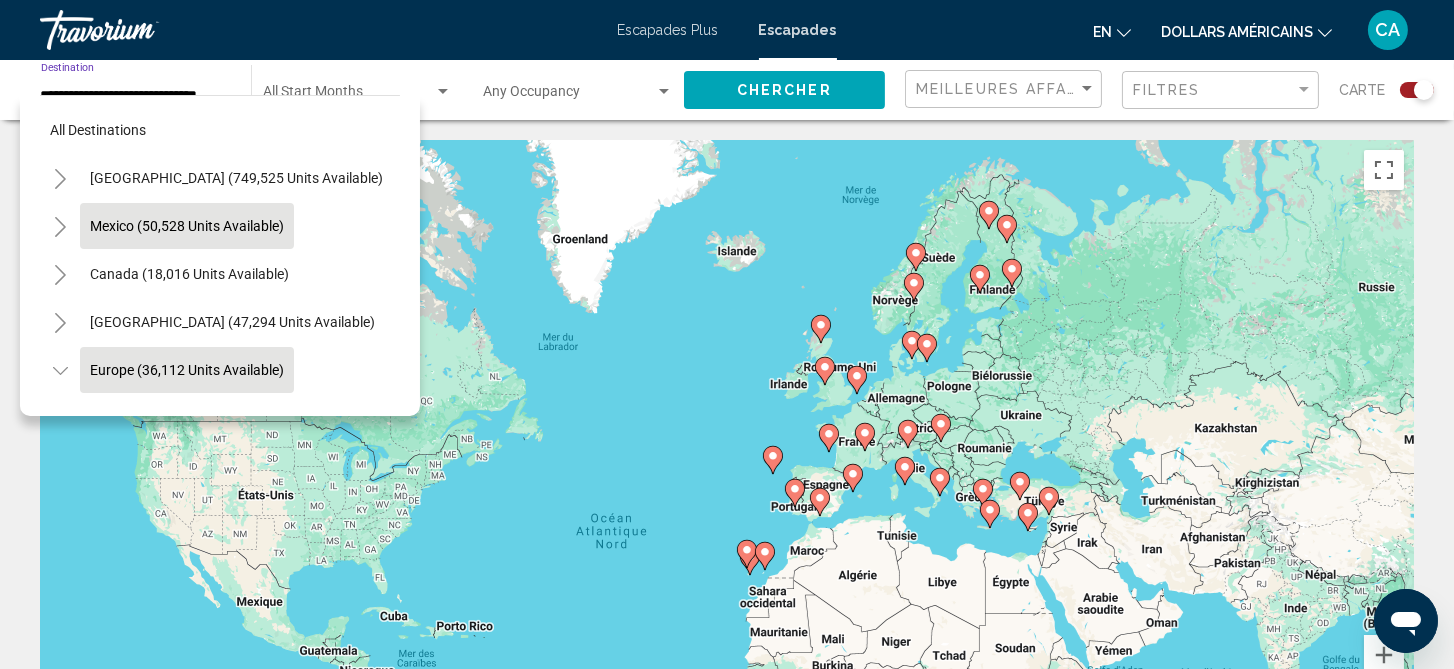 scroll, scrollTop: 126, scrollLeft: 0, axis: vertical 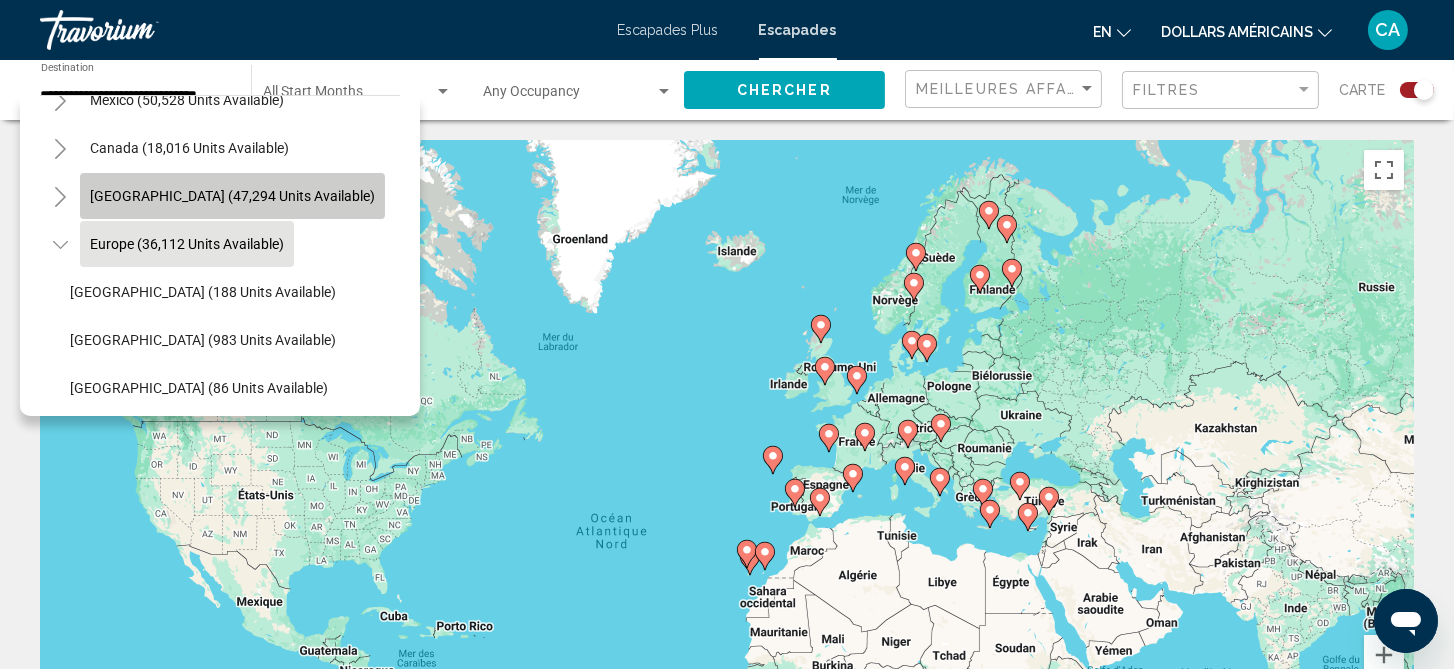 click on "[GEOGRAPHIC_DATA] (47,294 units available)" 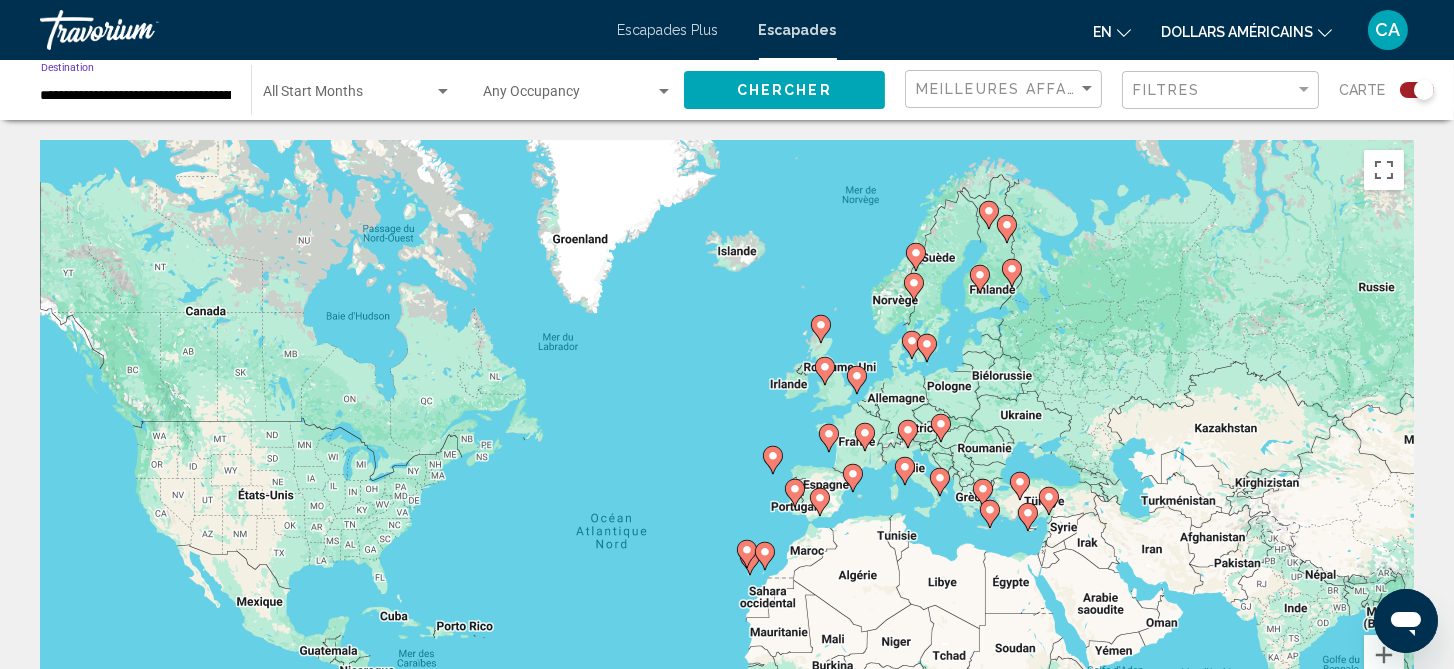 click on "Chercher" 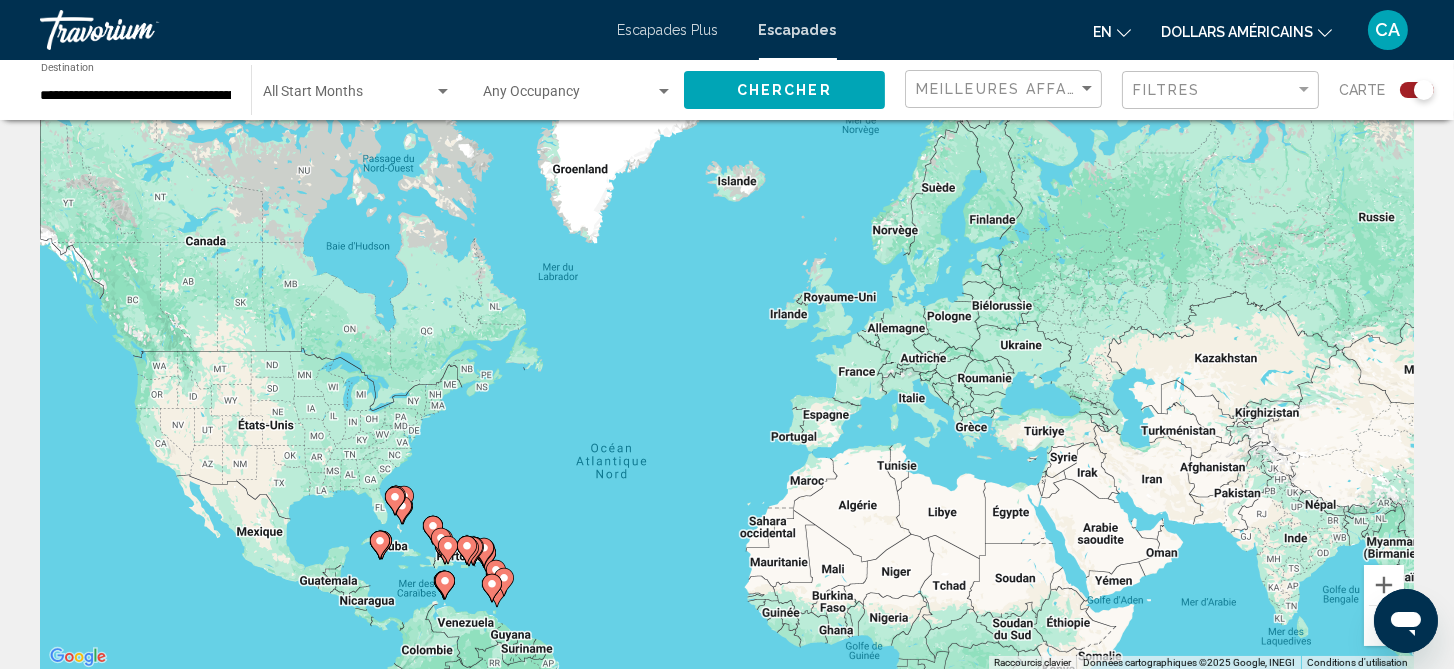 scroll, scrollTop: 200, scrollLeft: 0, axis: vertical 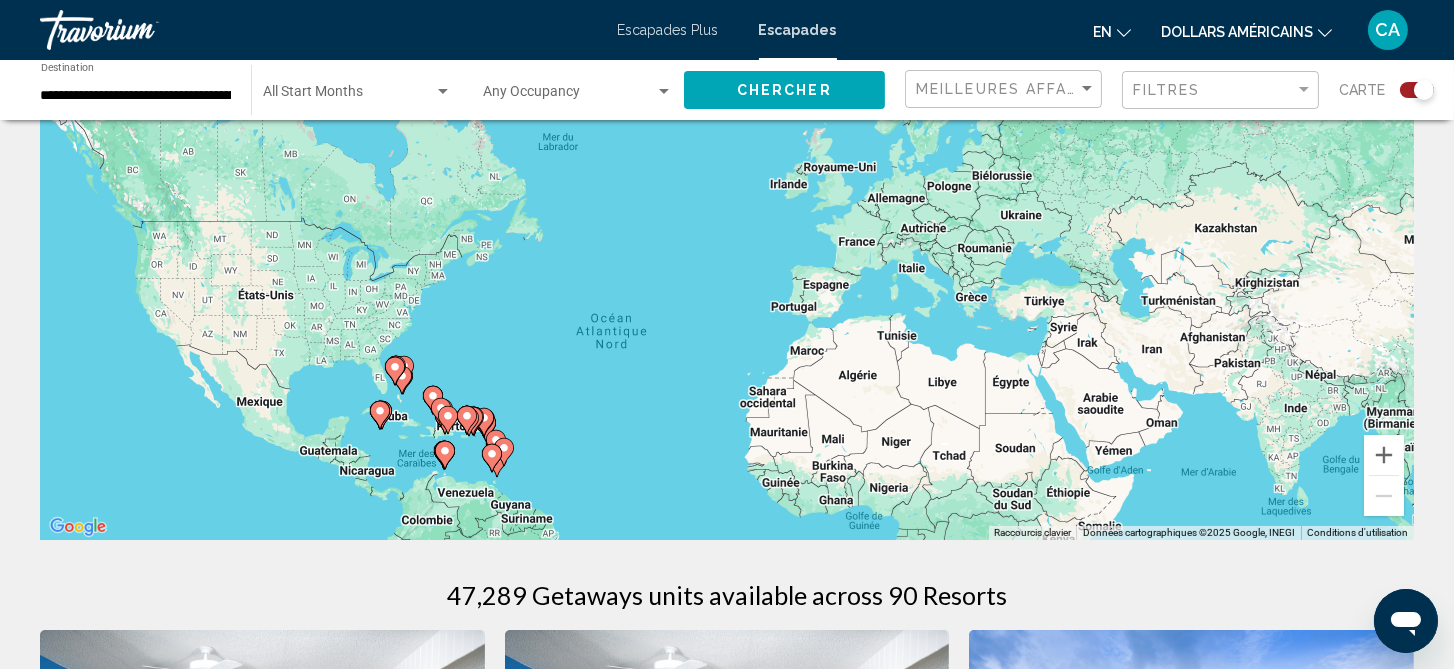 click 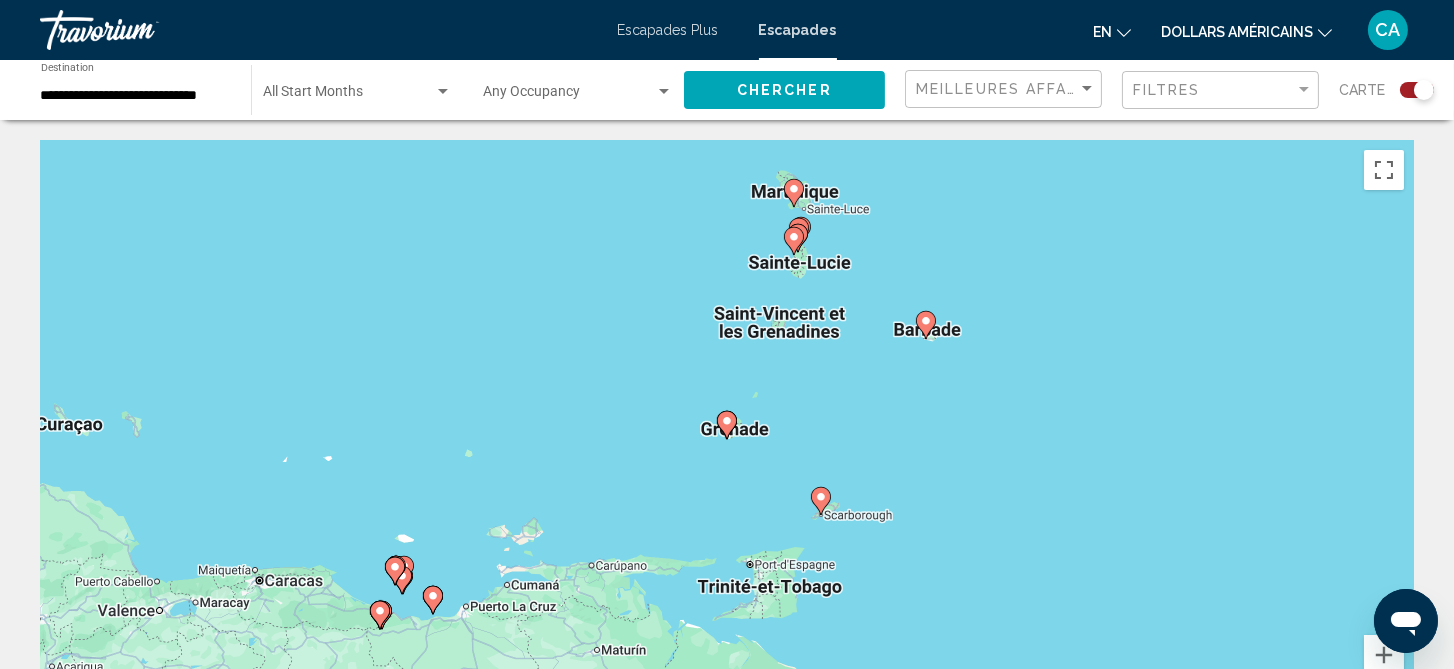 scroll, scrollTop: 100, scrollLeft: 0, axis: vertical 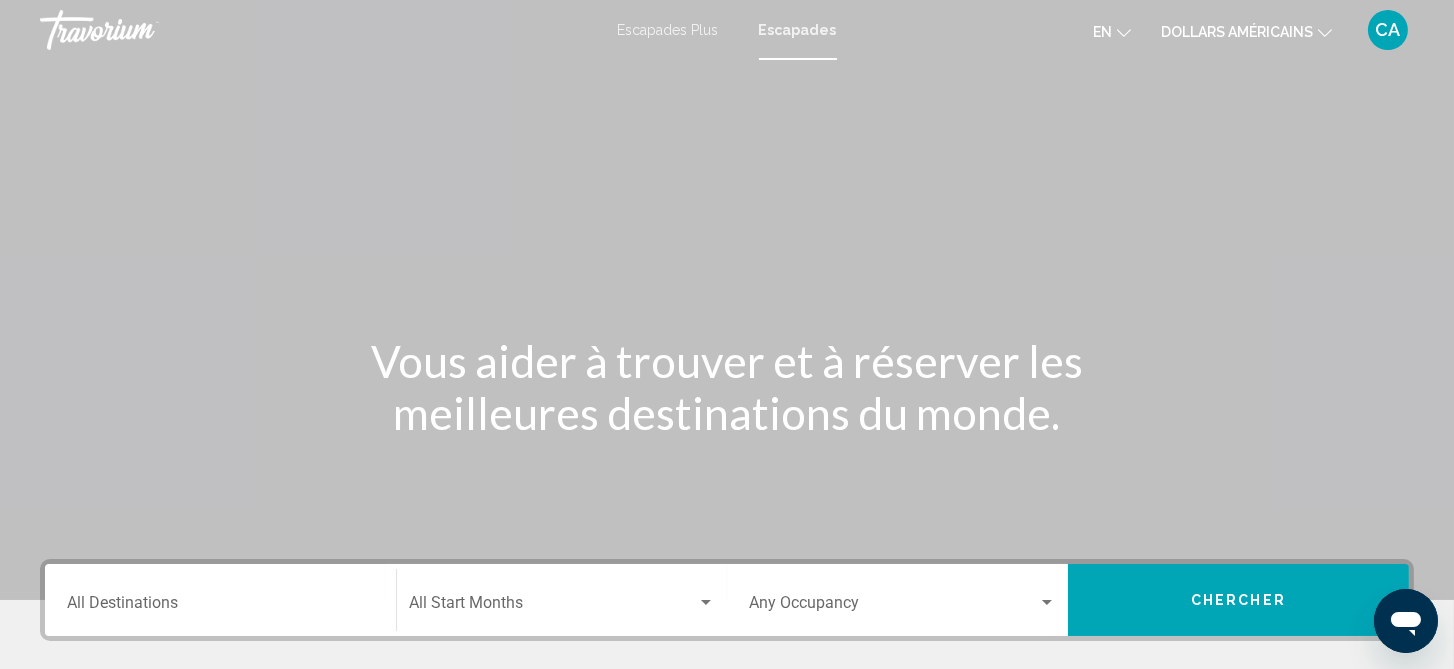 click on "Destination All Destinations" at bounding box center [220, 607] 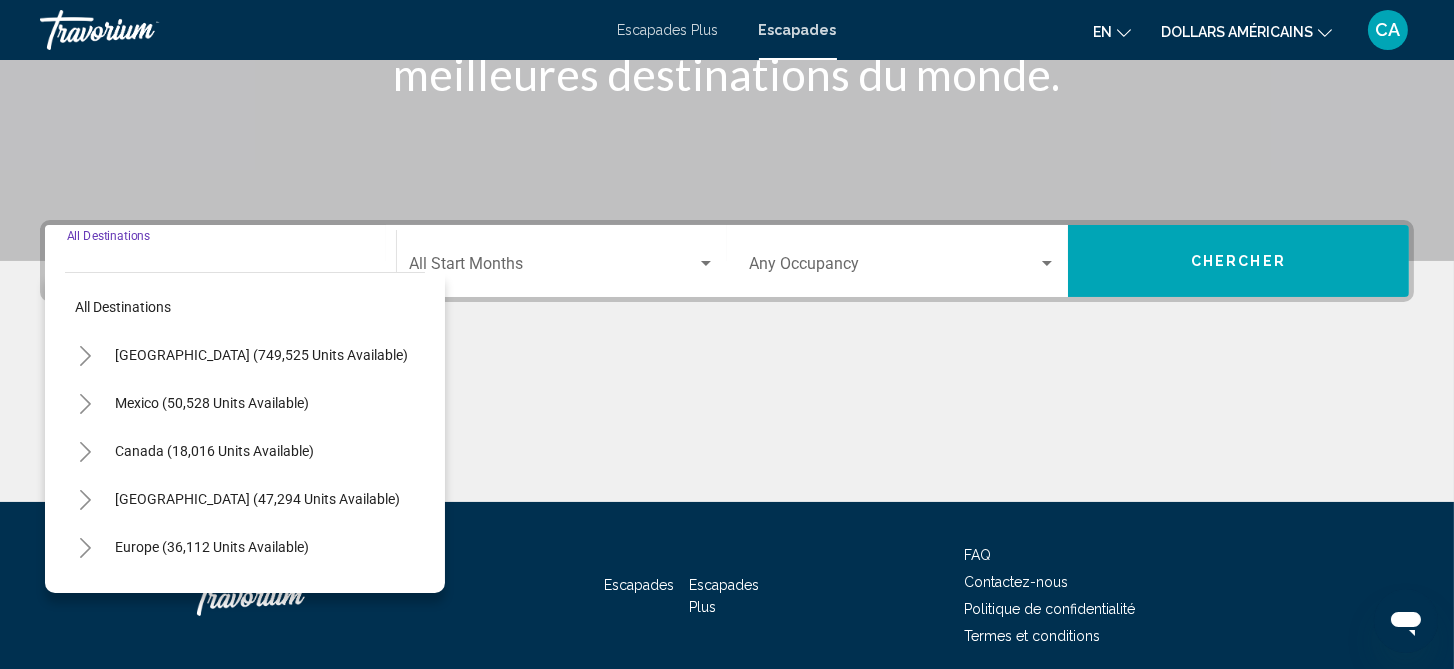 scroll, scrollTop: 416, scrollLeft: 0, axis: vertical 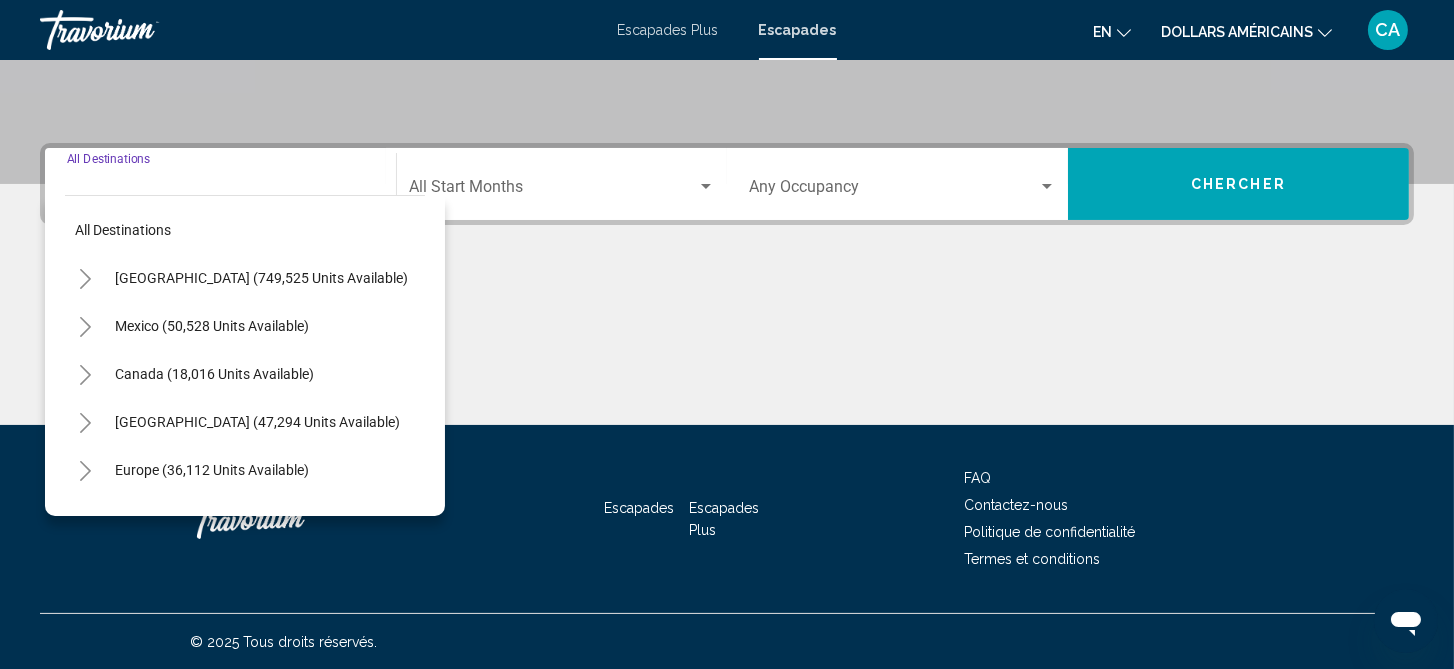 click on "Destination All Destinations" at bounding box center (220, 184) 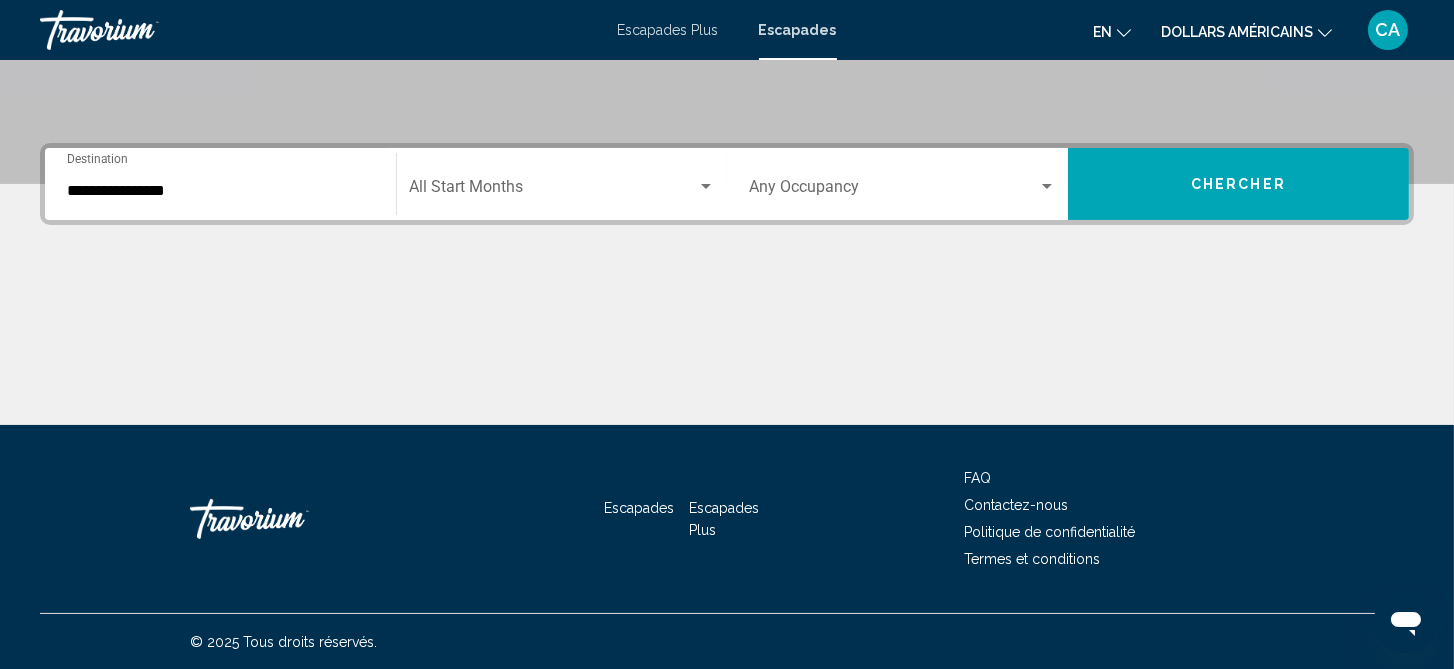 click on "Chercher" at bounding box center [1238, 185] 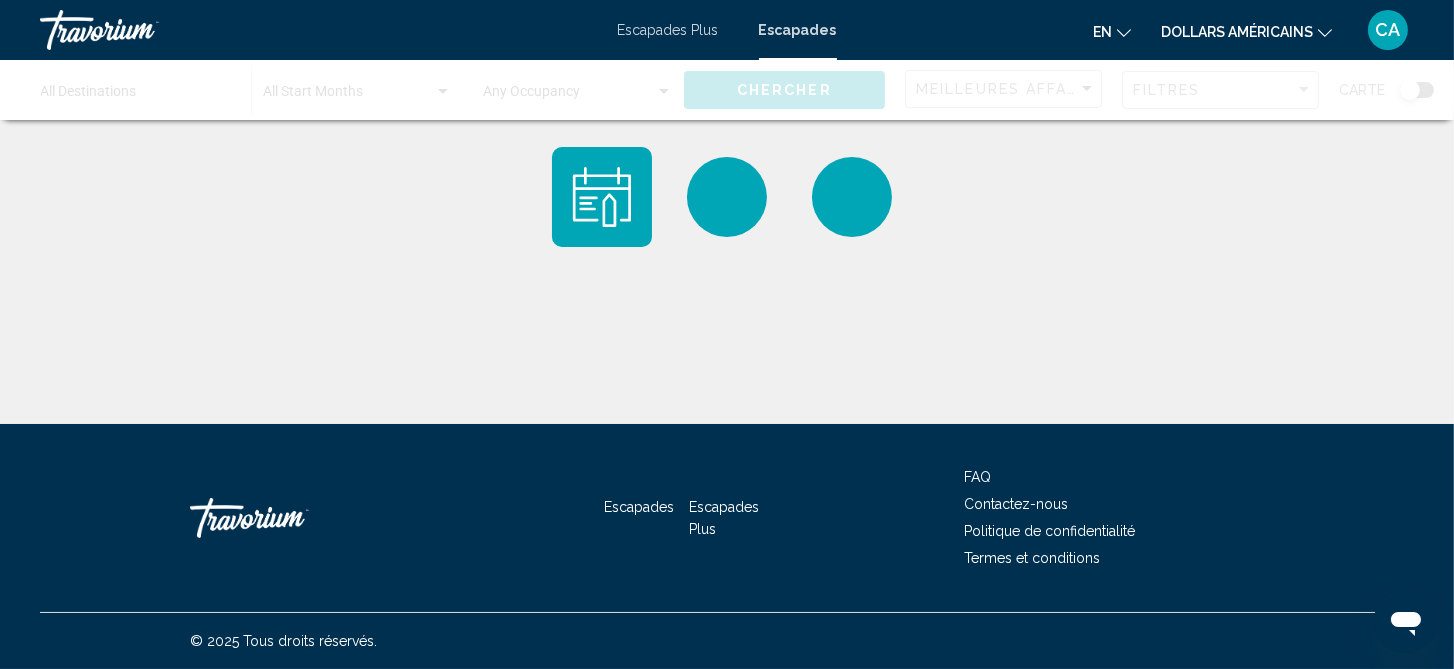 scroll, scrollTop: 0, scrollLeft: 0, axis: both 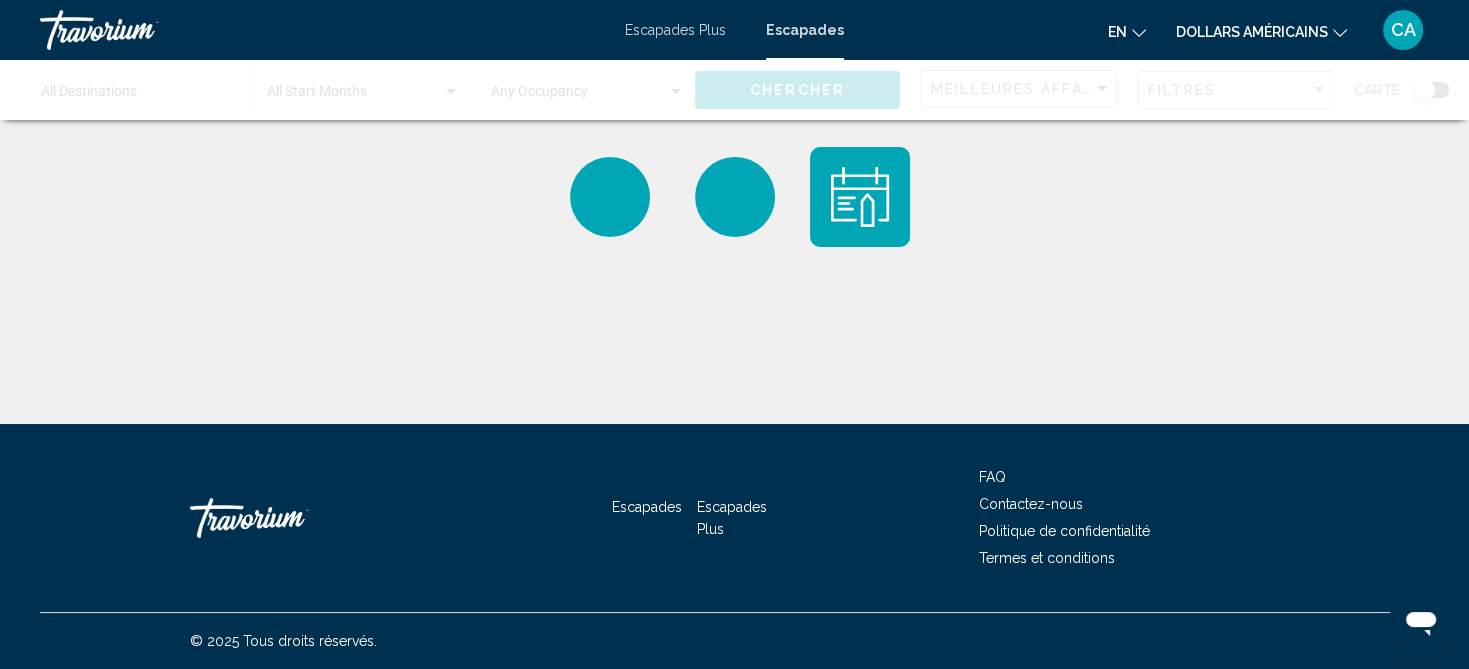 click on "en
English Español Français Italiano Português русский" 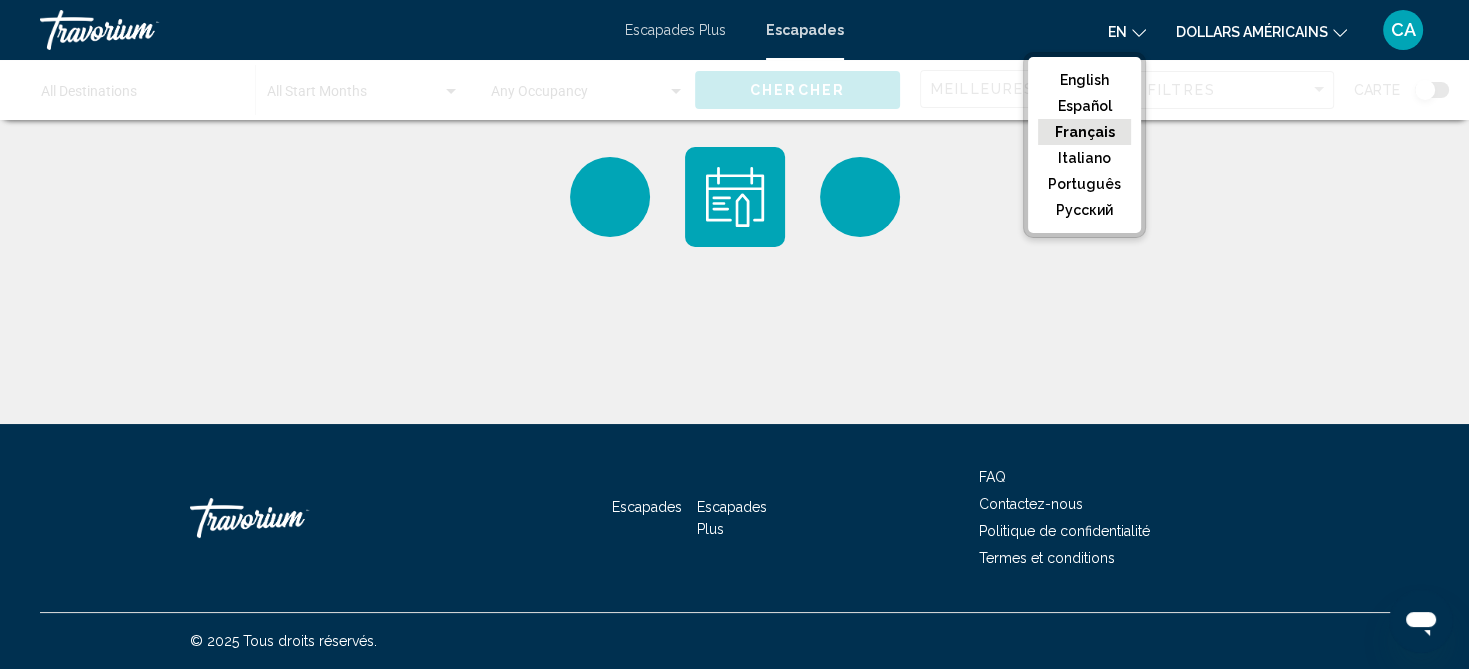 click on "Français" 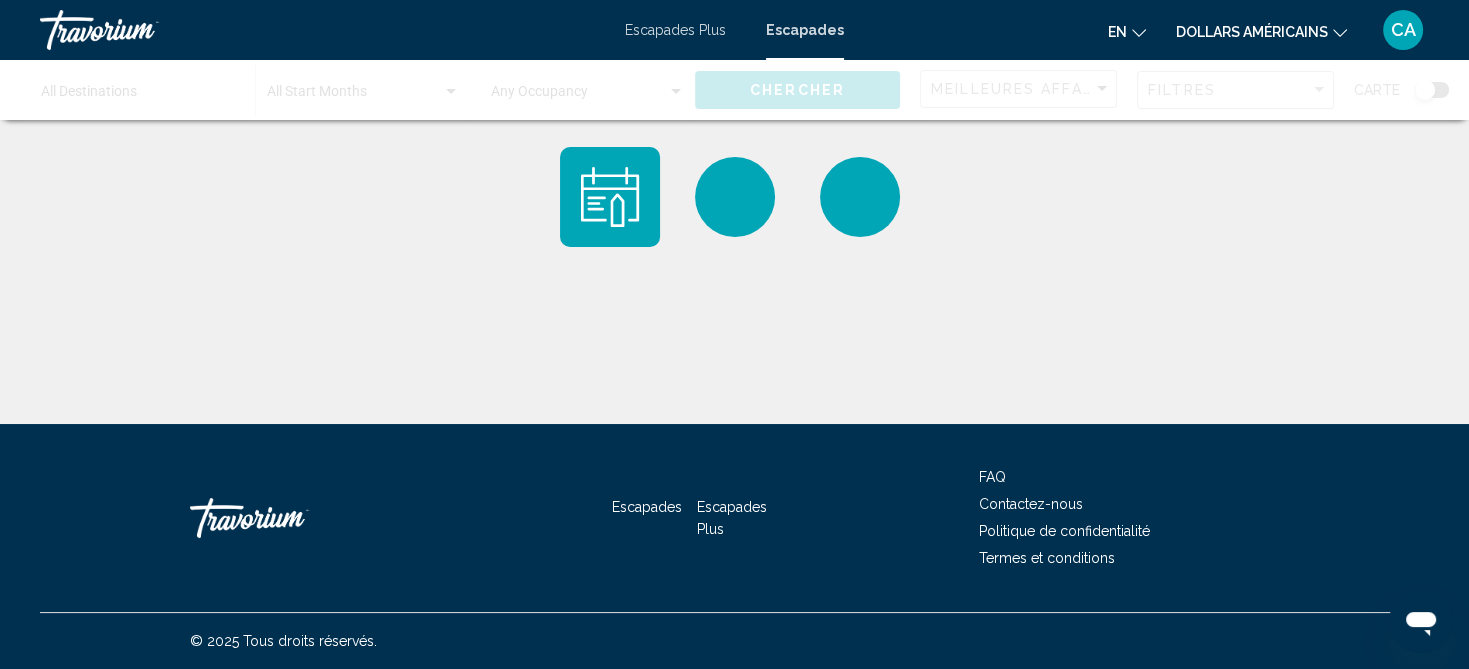 click on "CA" at bounding box center (1403, 29) 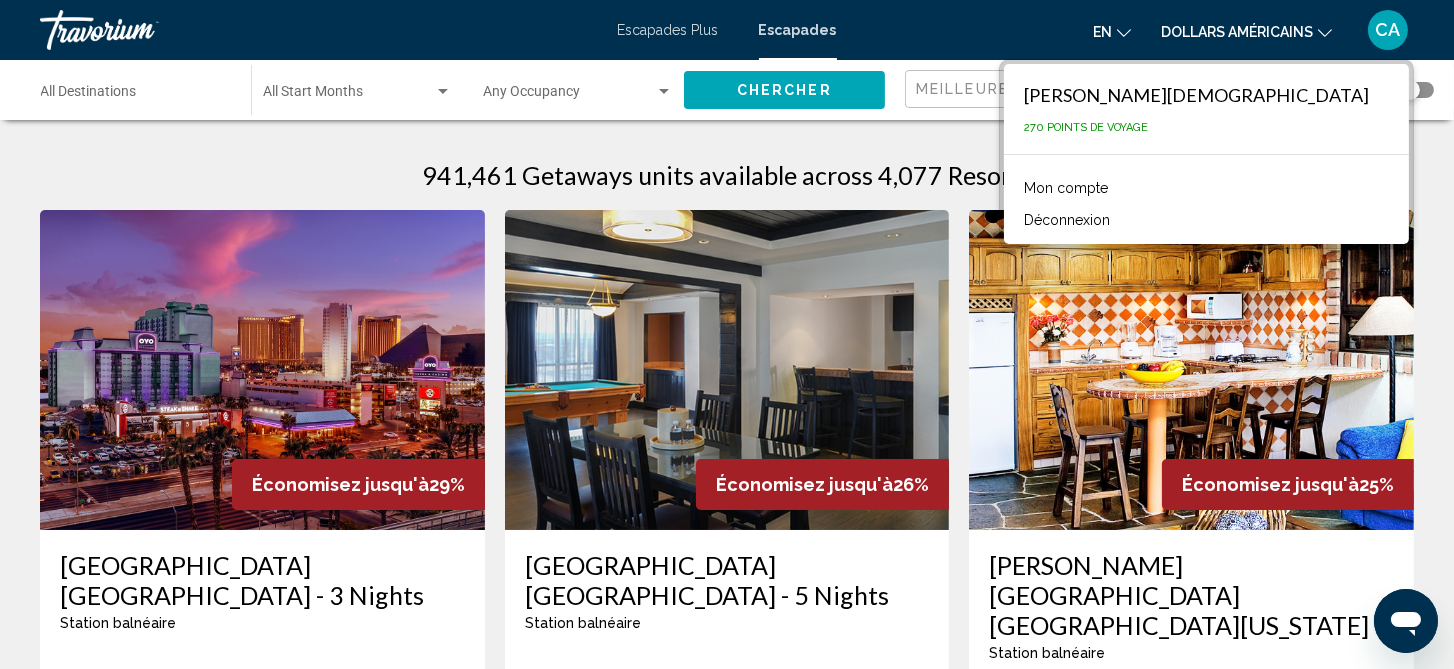click 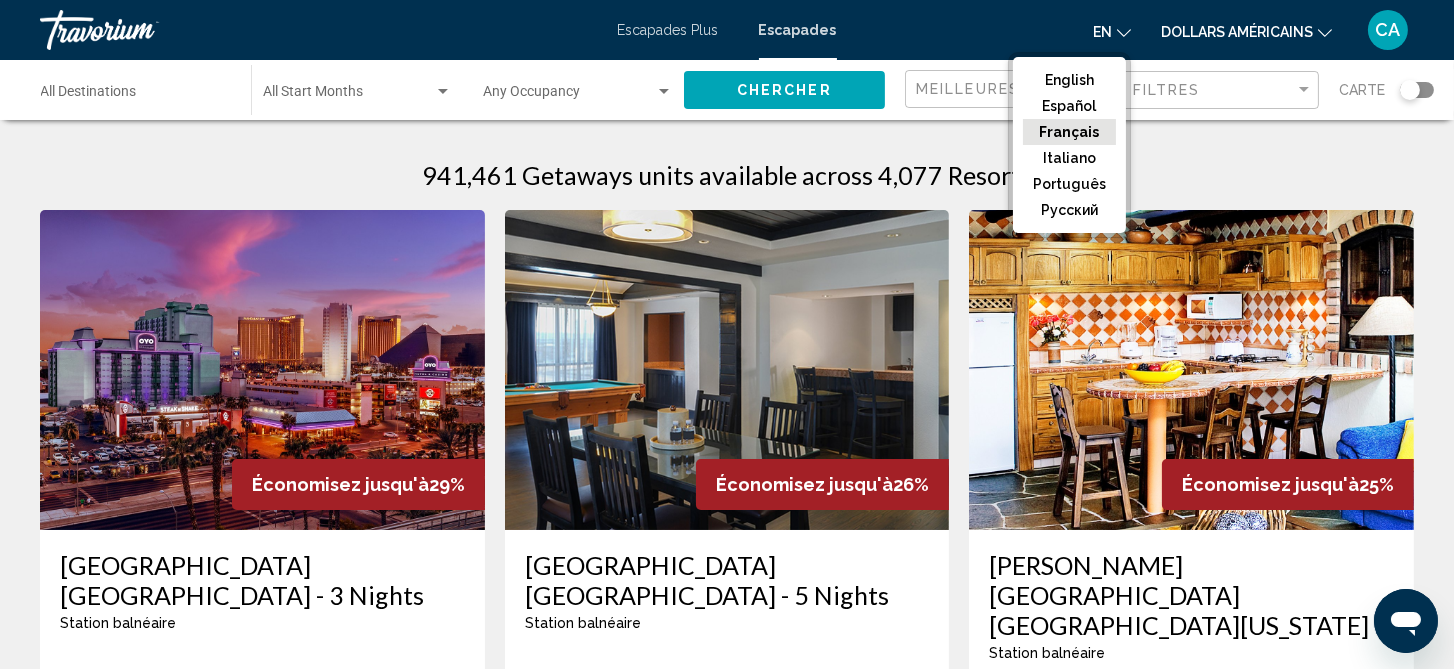 click on "Français" 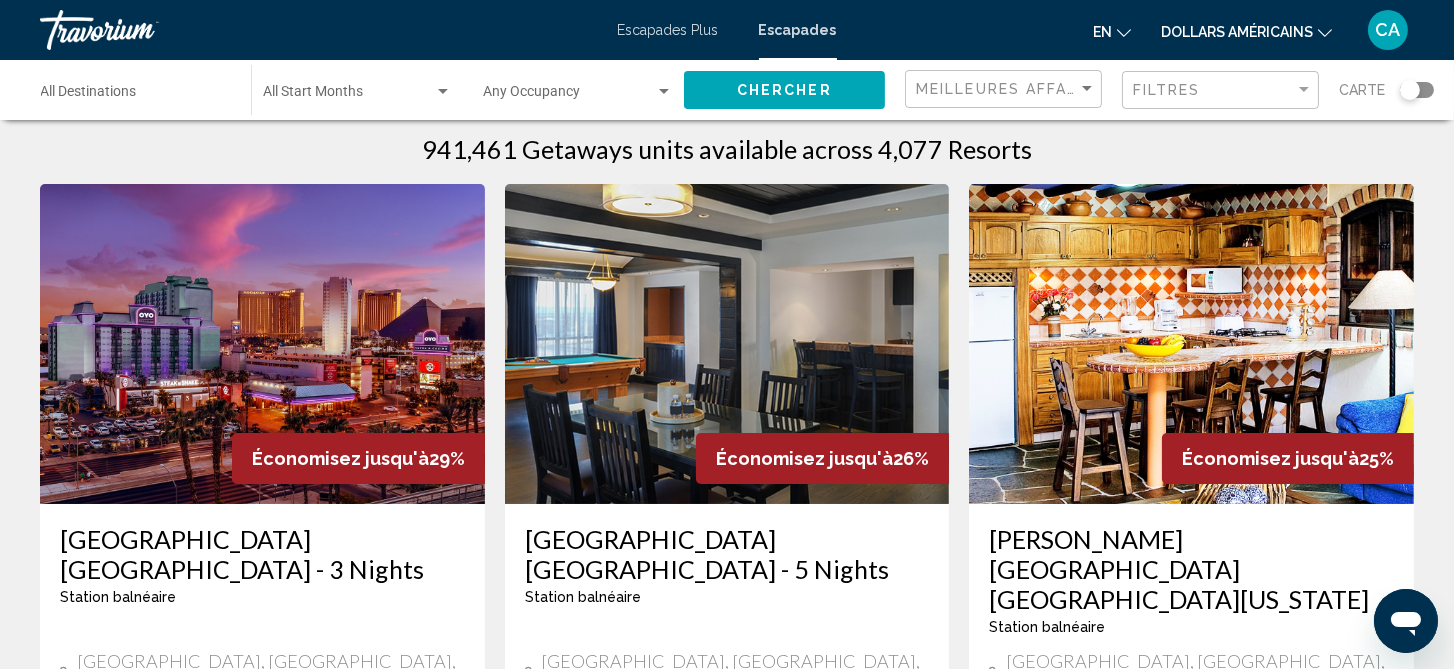 scroll, scrollTop: 0, scrollLeft: 0, axis: both 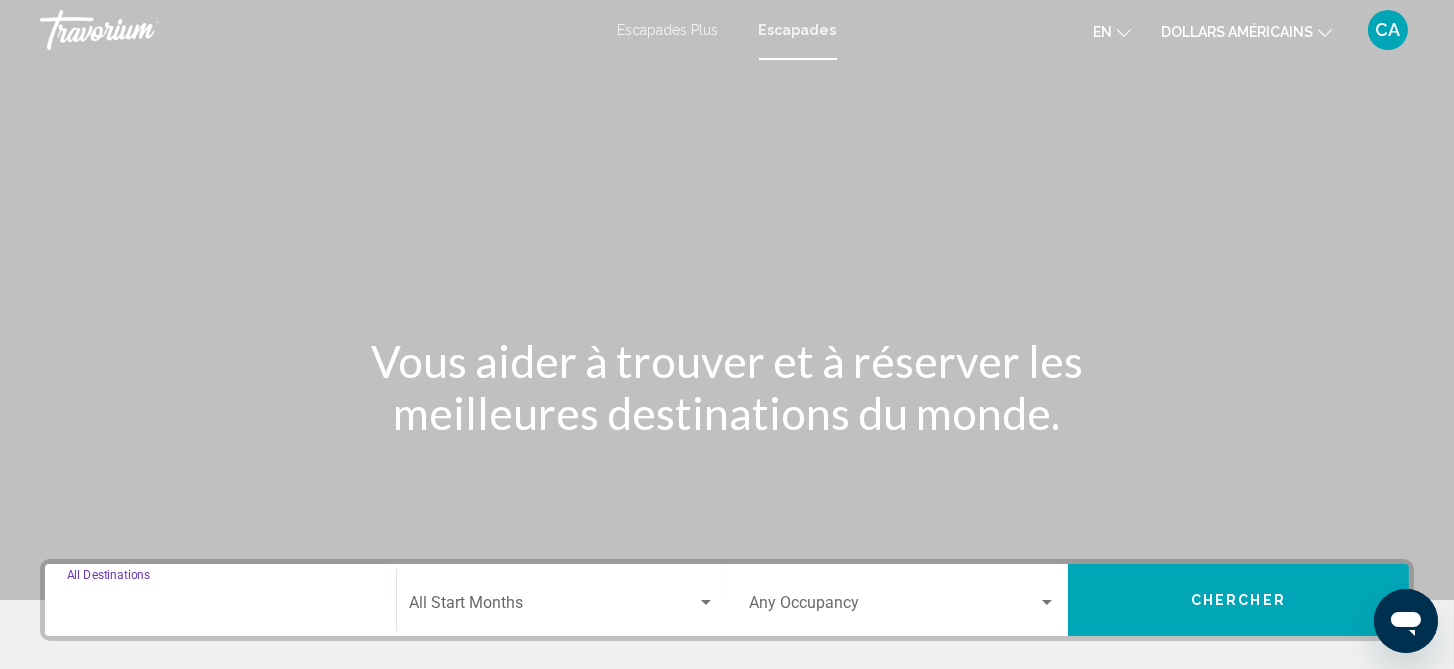 click on "Destination All Destinations" at bounding box center (220, 607) 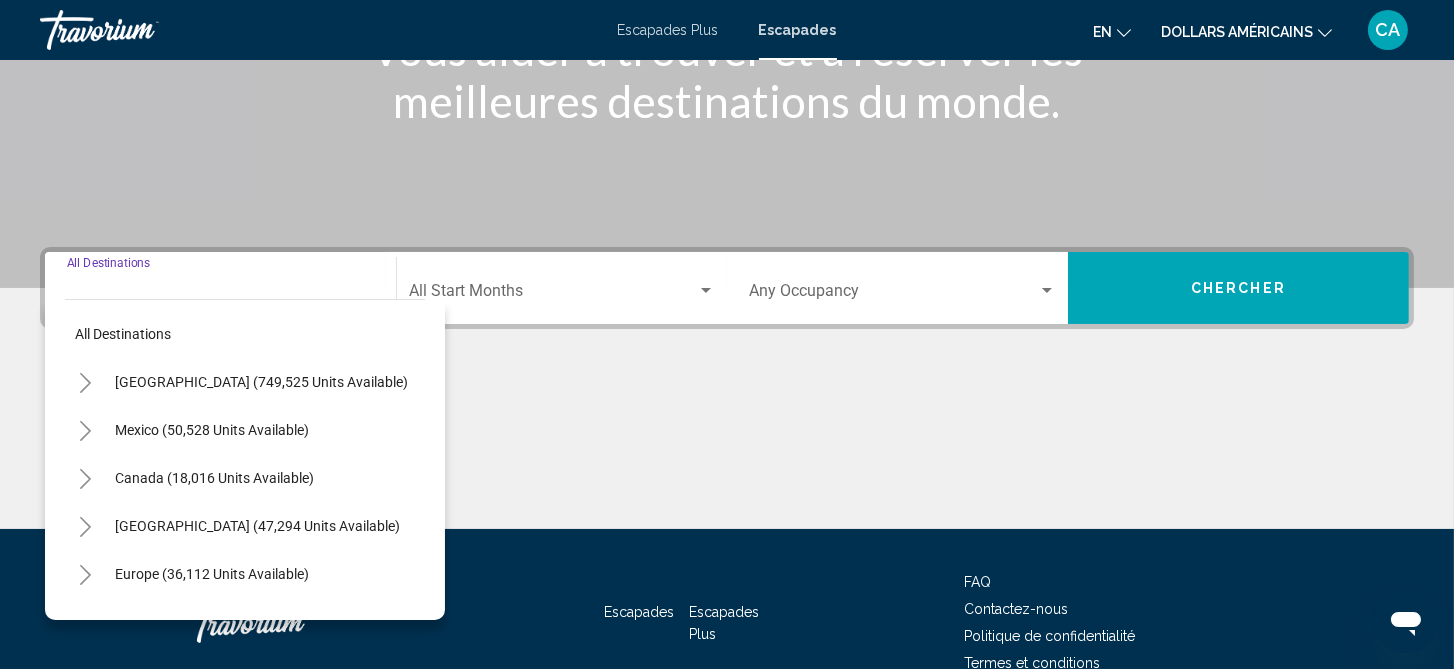 scroll, scrollTop: 416, scrollLeft: 0, axis: vertical 